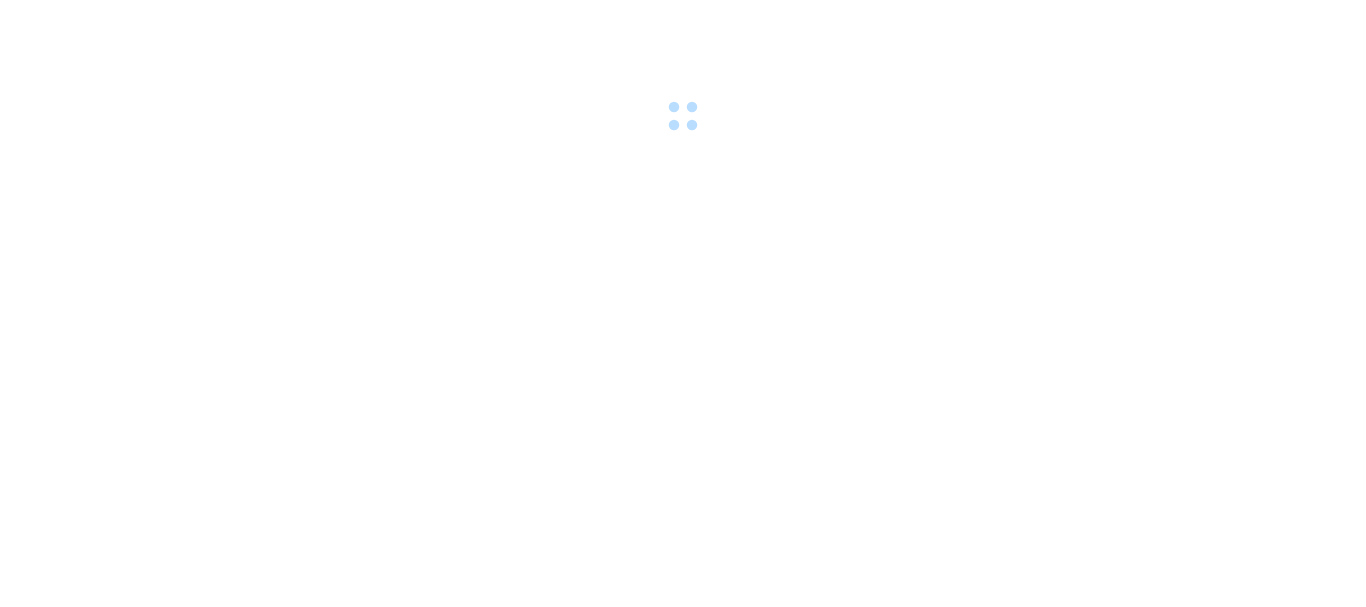 scroll, scrollTop: 0, scrollLeft: 0, axis: both 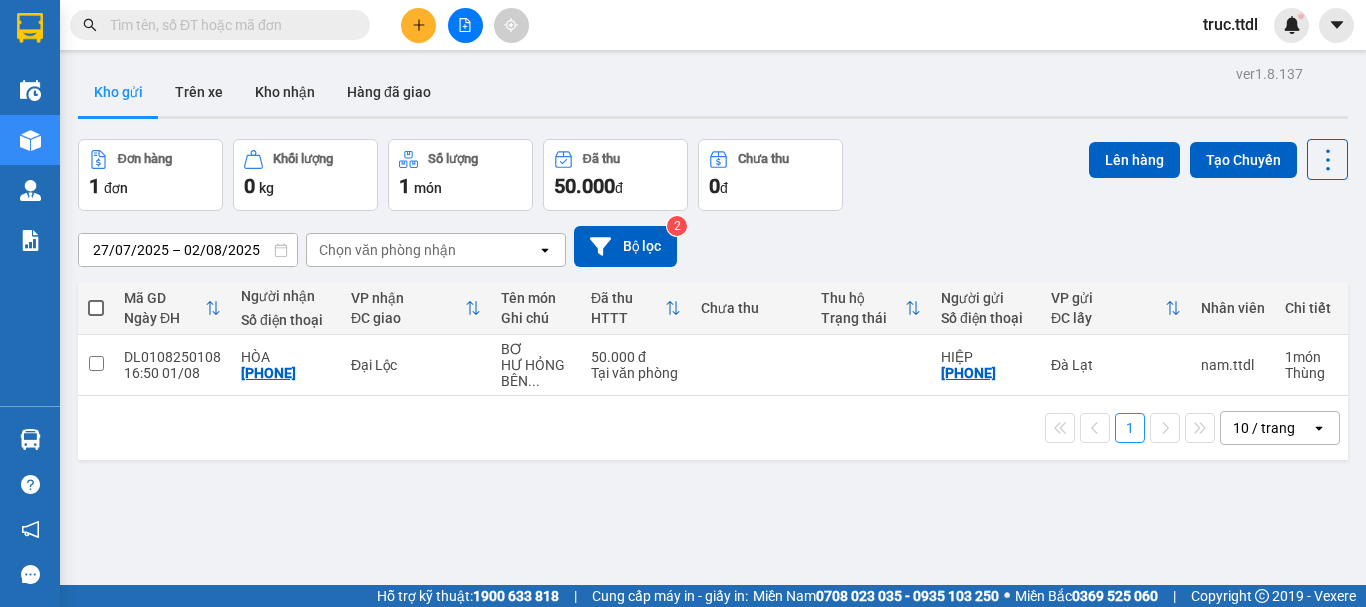 click at bounding box center [228, 25] 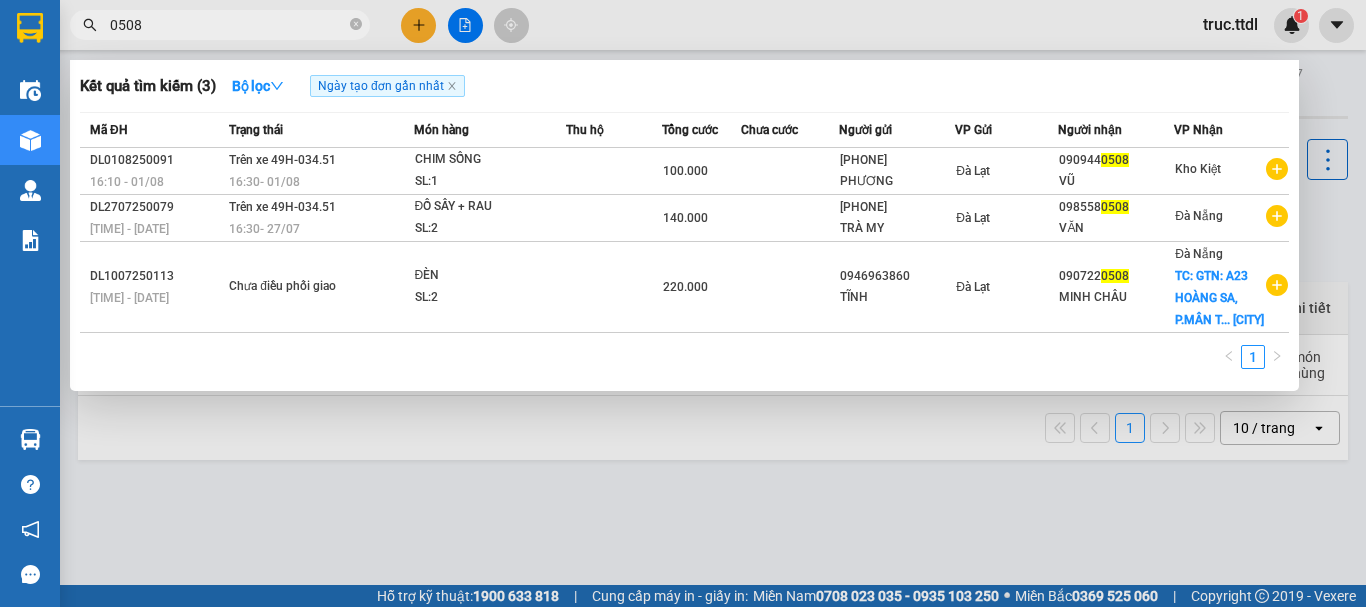 type on "0508" 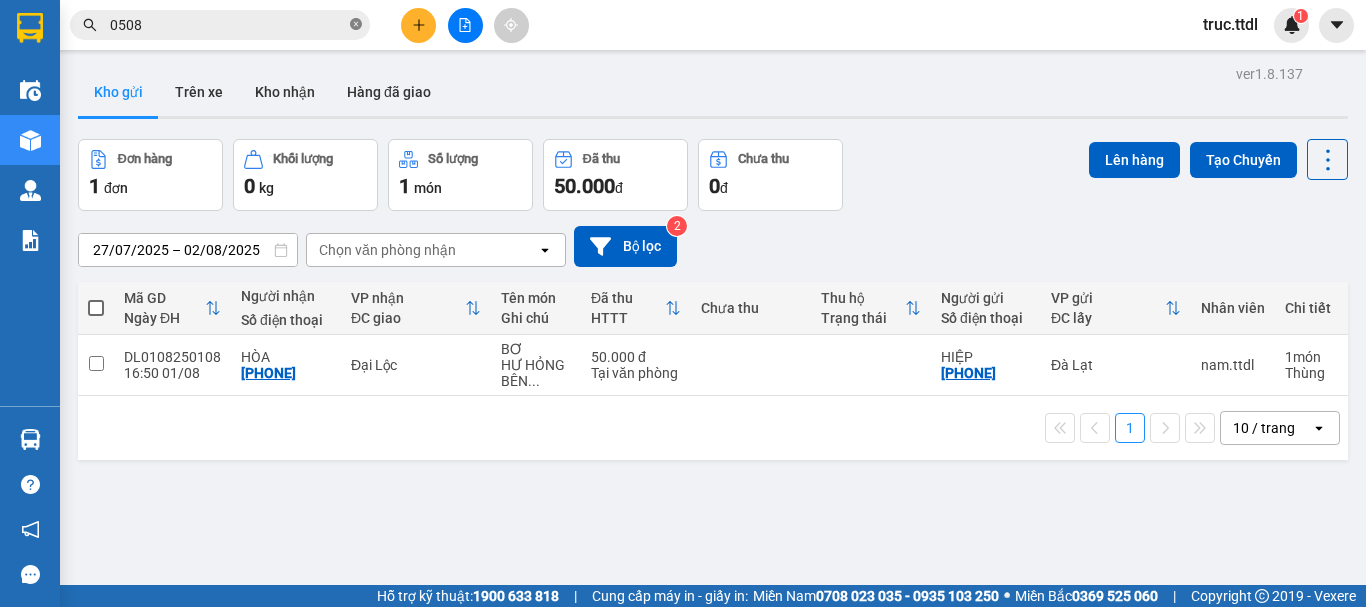 click 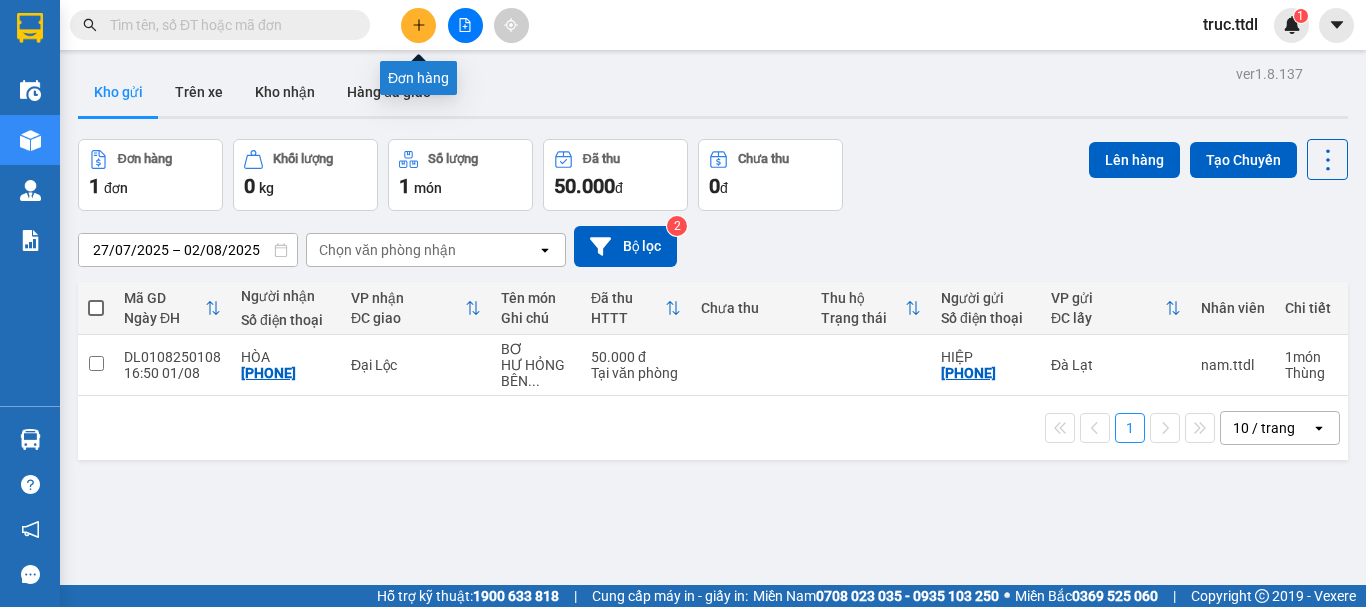click 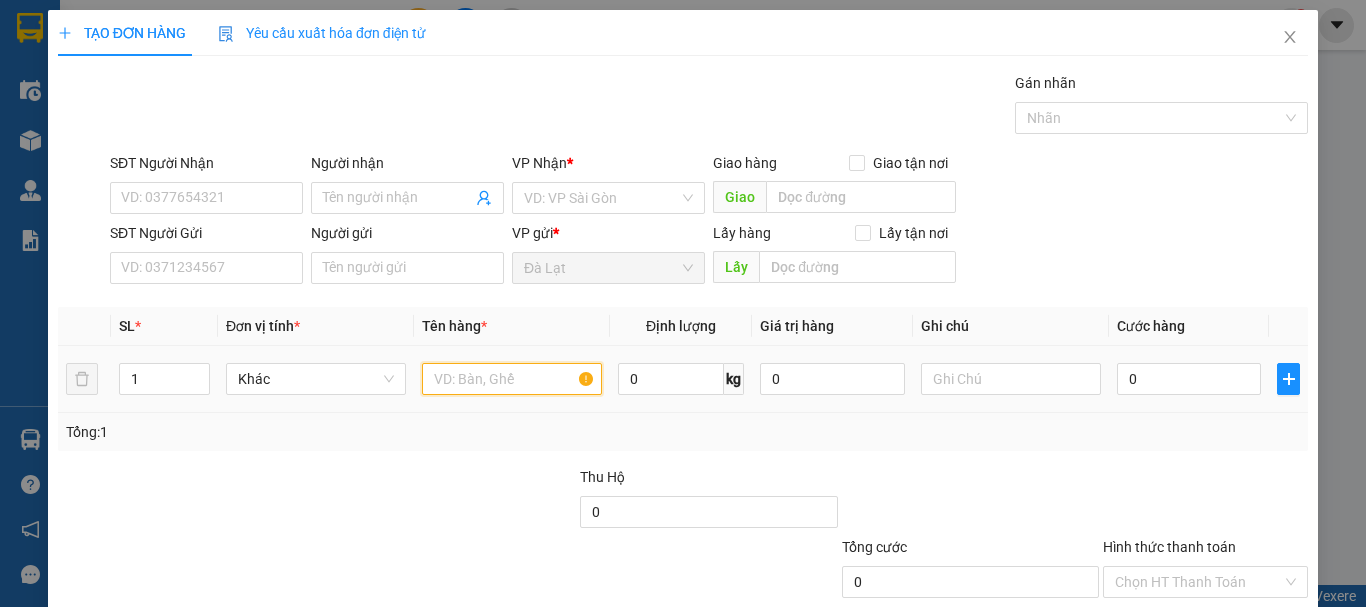 click at bounding box center (512, 379) 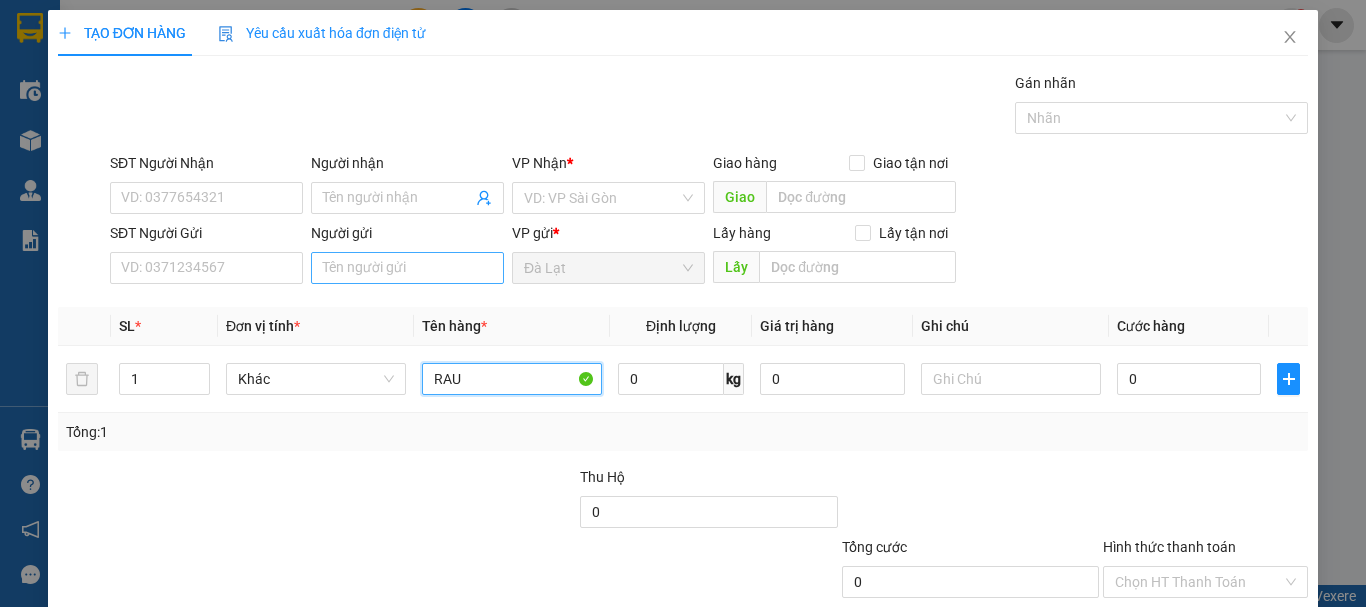 type on "RAU" 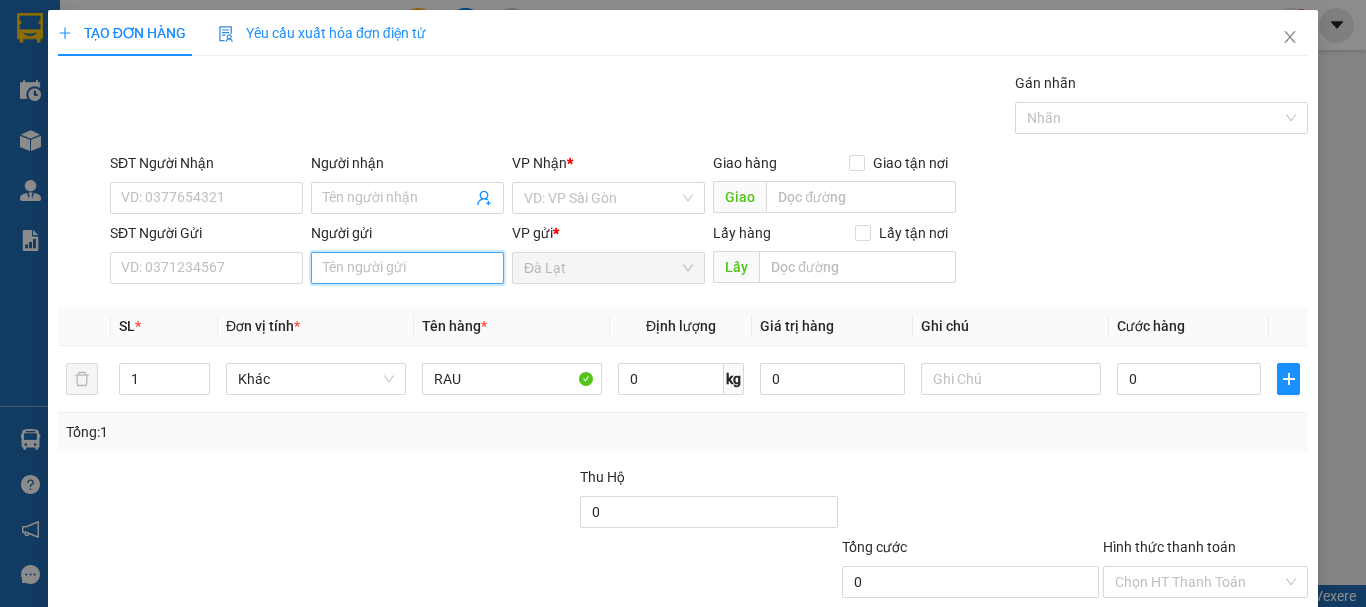 click on "Người gửi" at bounding box center (407, 268) 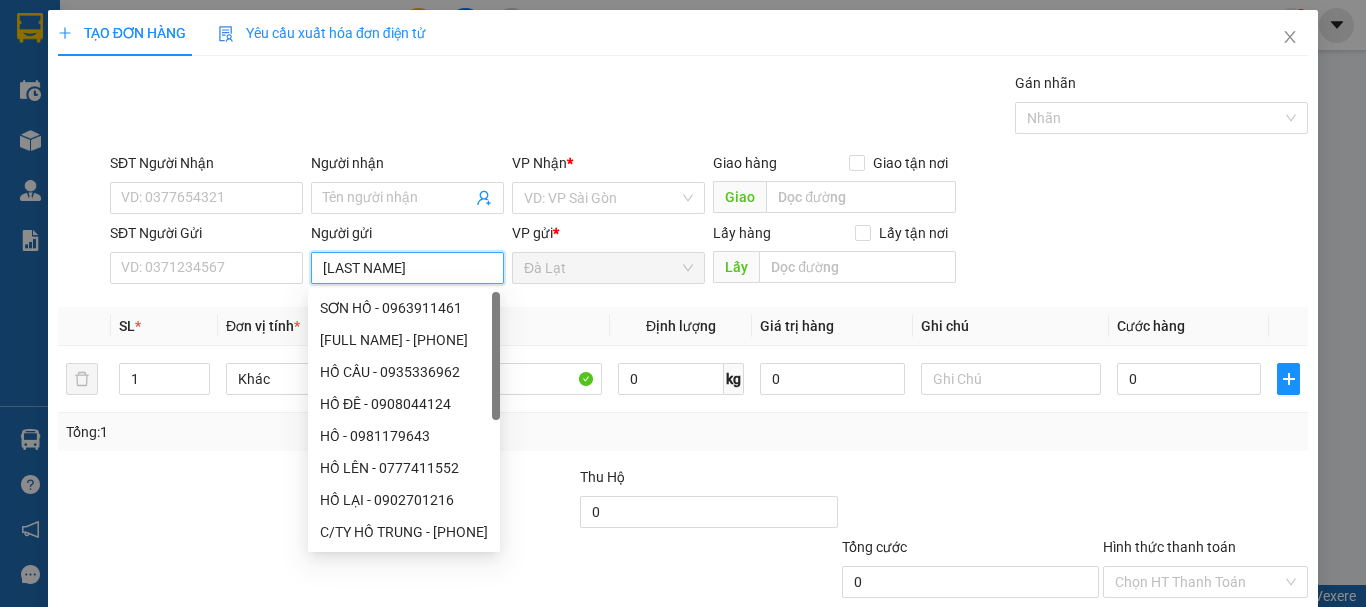 type on "[LAST NAME]" 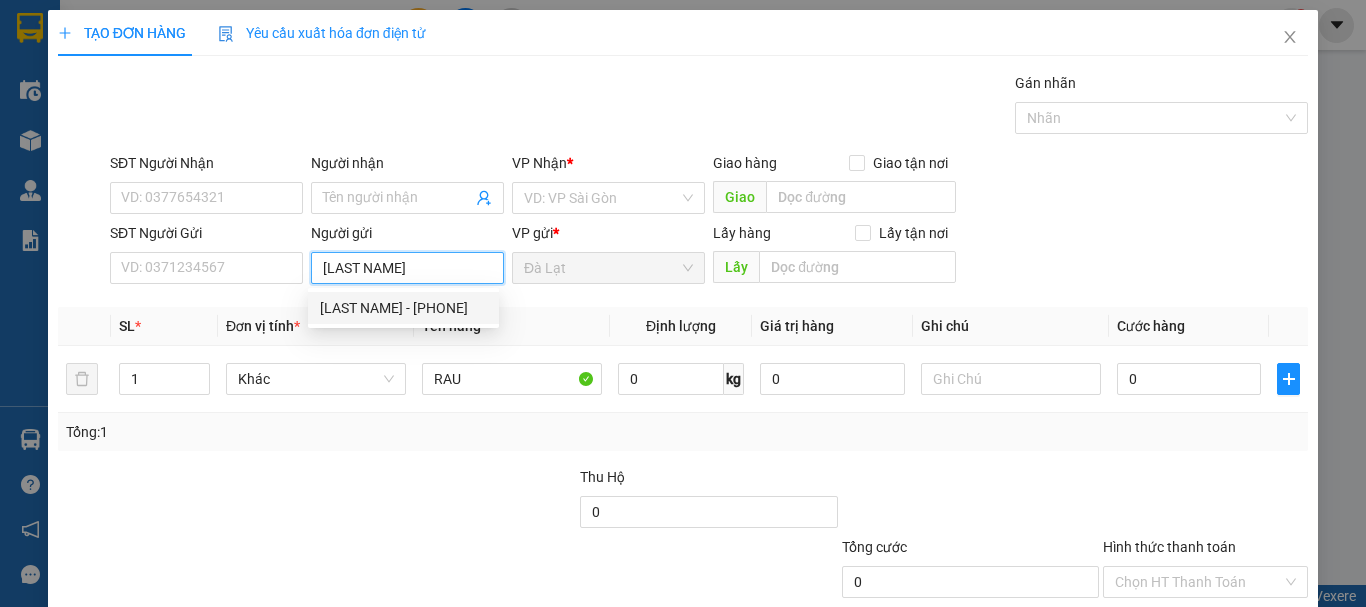 click on "[LAST NAME] - [PHONE]" at bounding box center [403, 308] 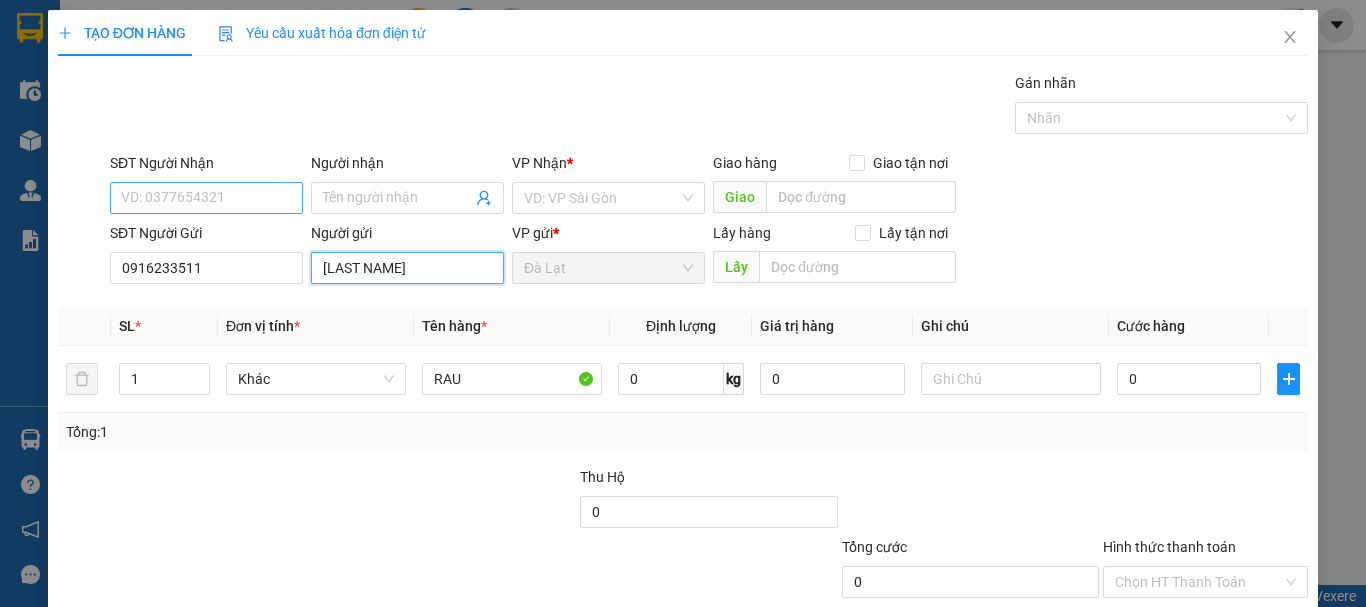 type on "[LAST NAME]" 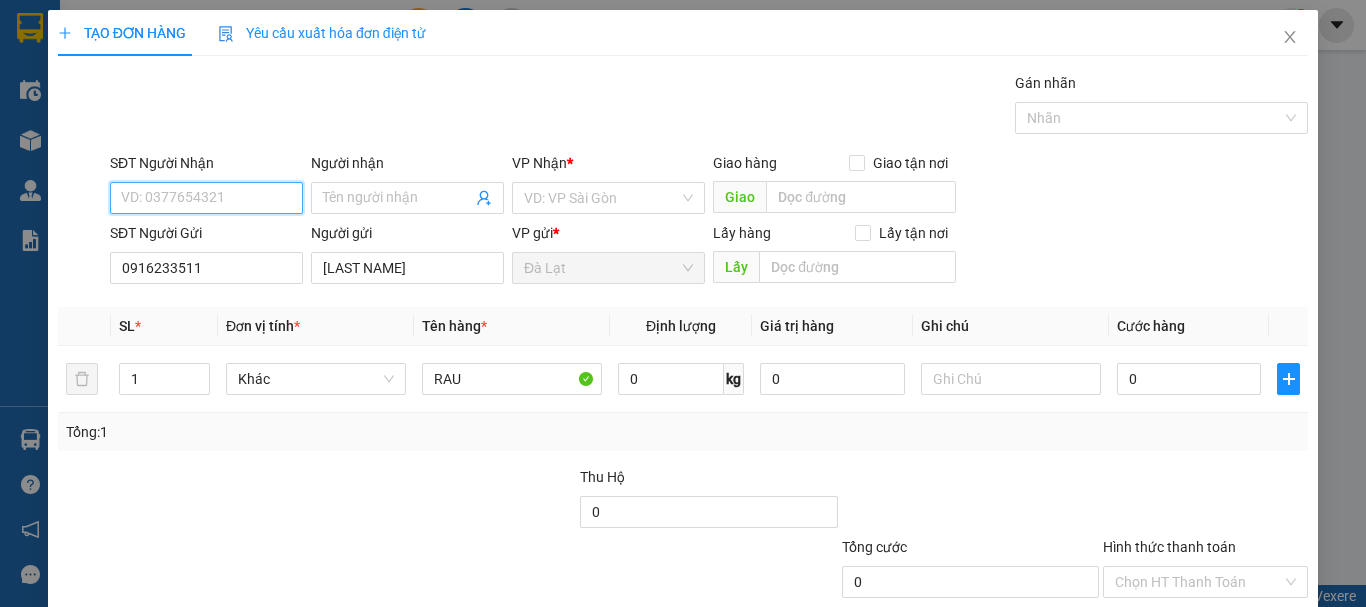 click on "SĐT Người Nhận" at bounding box center [206, 198] 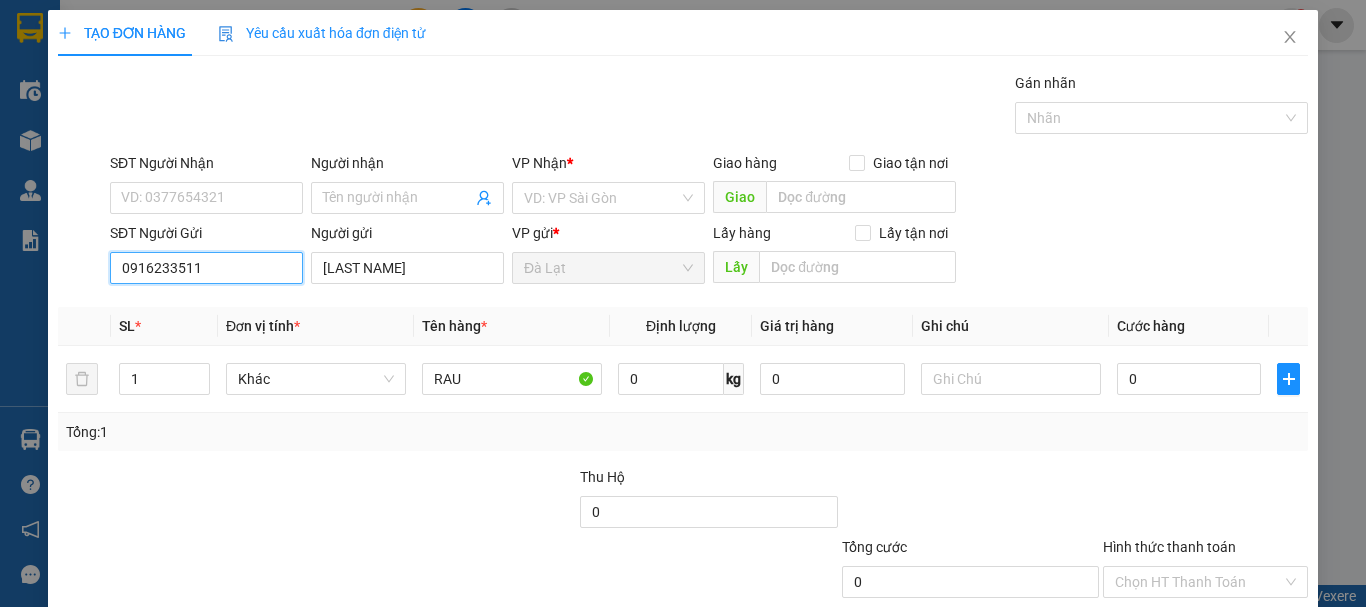 drag, startPoint x: 237, startPoint y: 268, endPoint x: 0, endPoint y: 315, distance: 241.6154 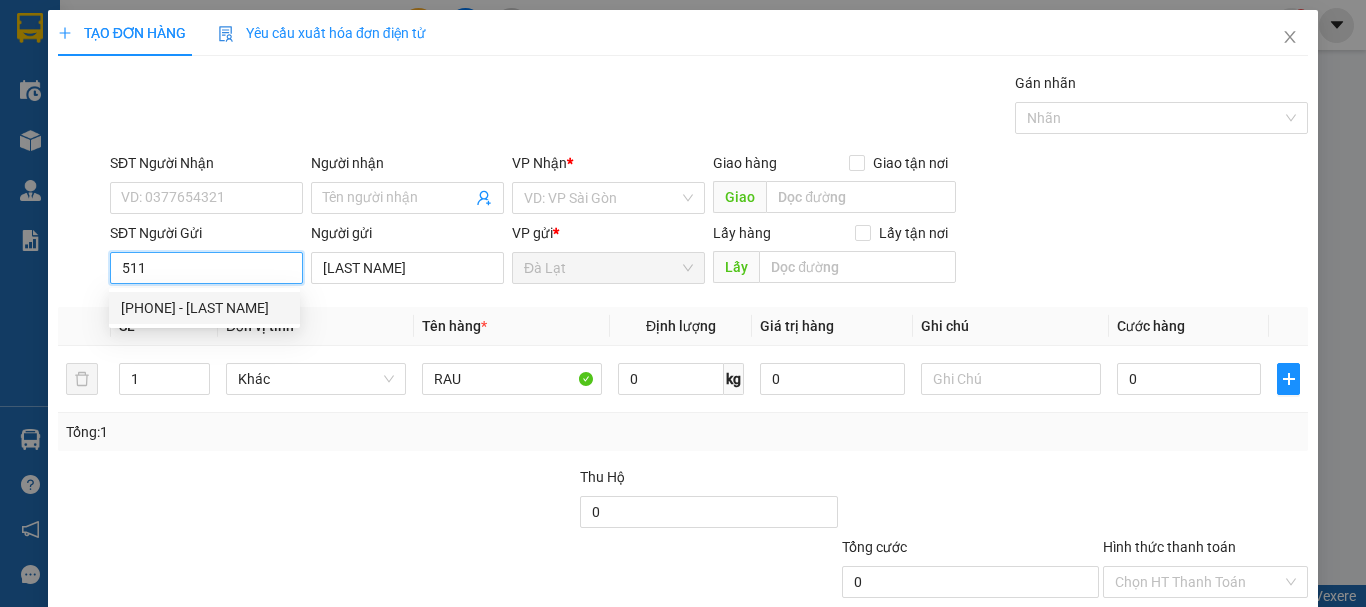 click on "[PHONE] - [LAST NAME]" at bounding box center [204, 308] 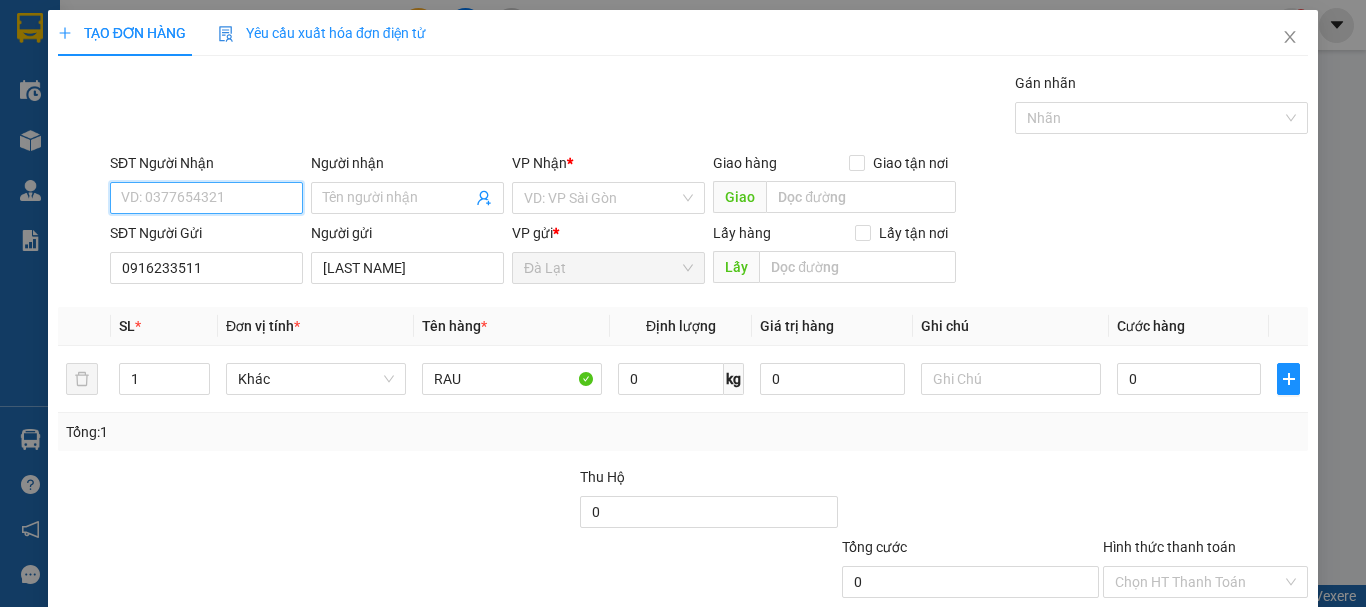 click on "SĐT Người Nhận" at bounding box center (206, 198) 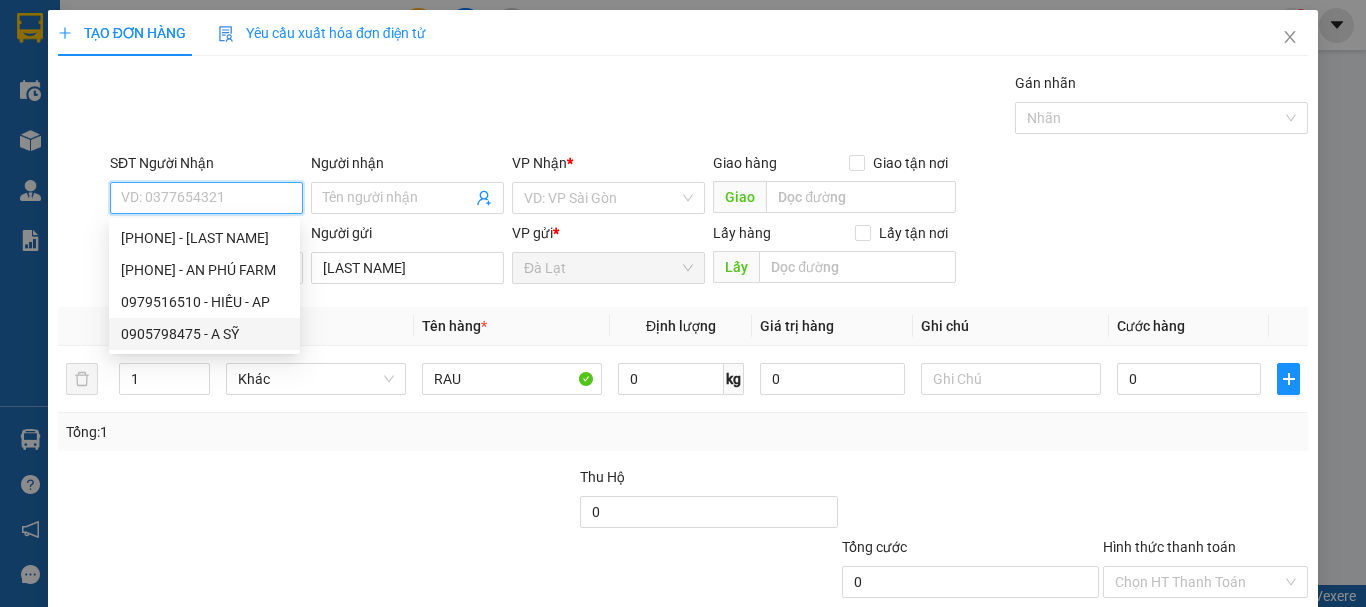 click on "0905798475 - A SỸ" at bounding box center (204, 334) 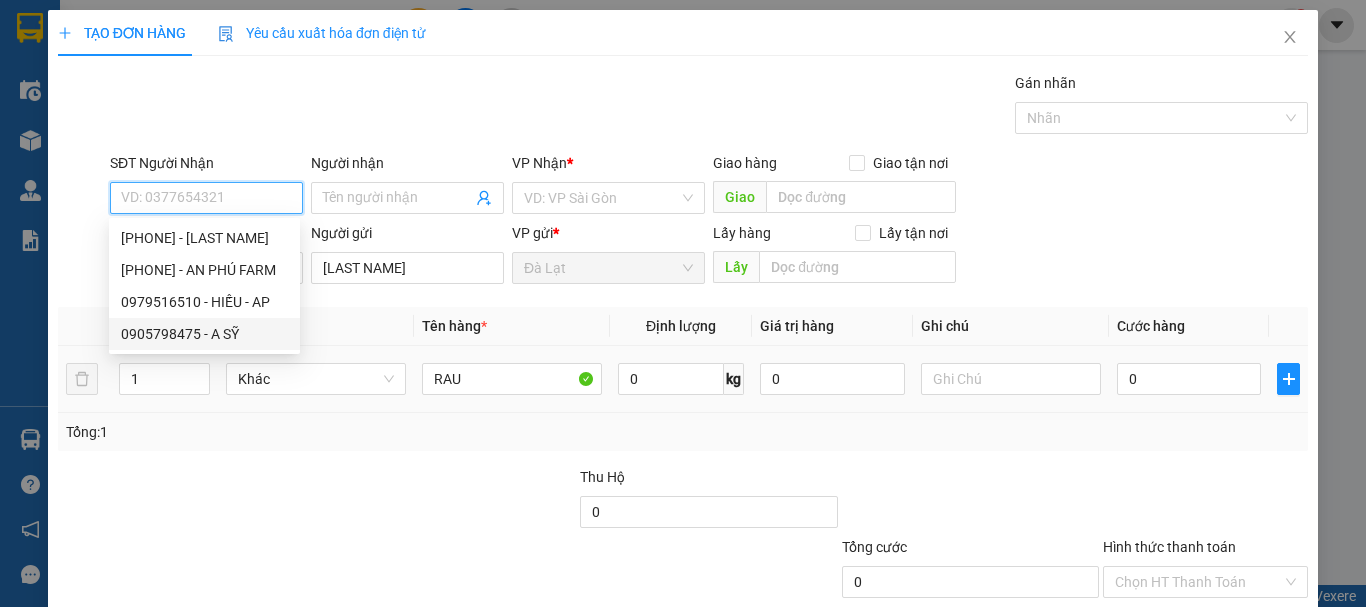 type on "0905798475" 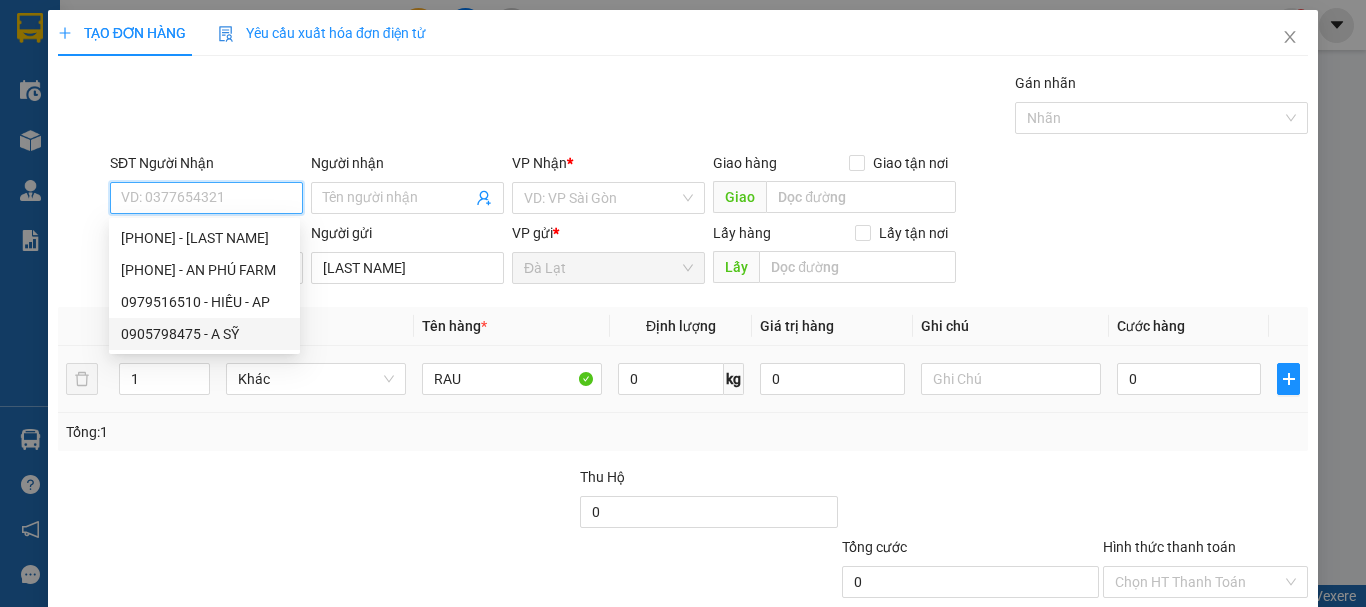 type on "A SỸ" 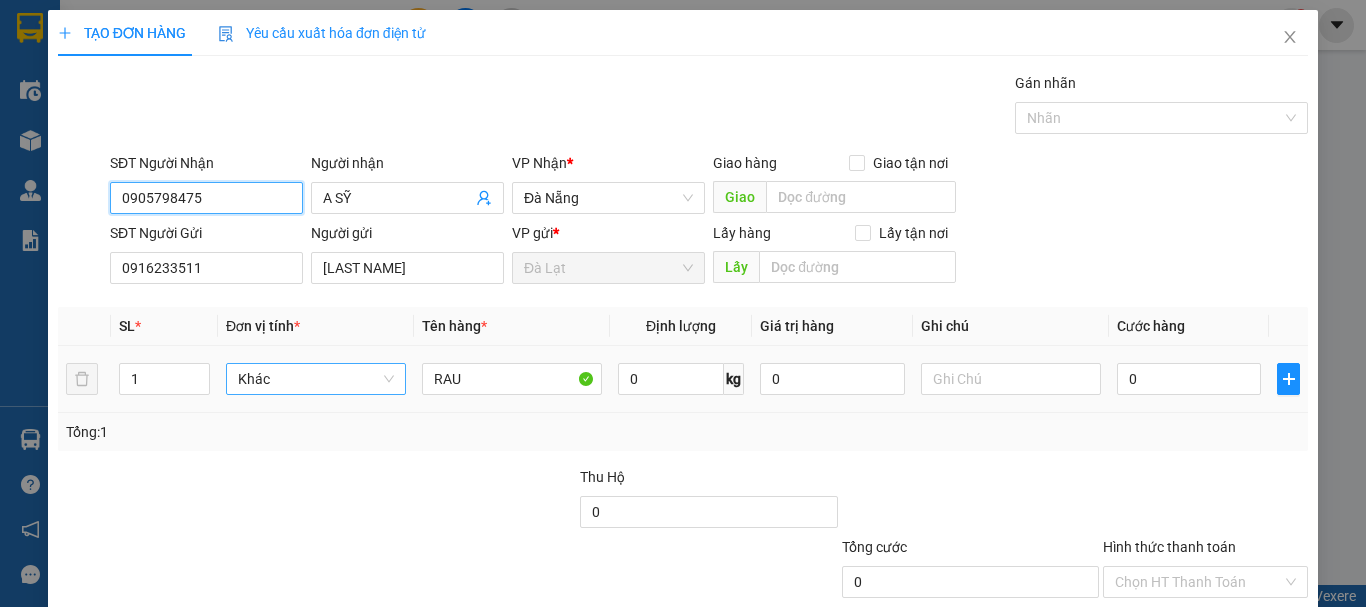 click on "Khác" at bounding box center (316, 379) 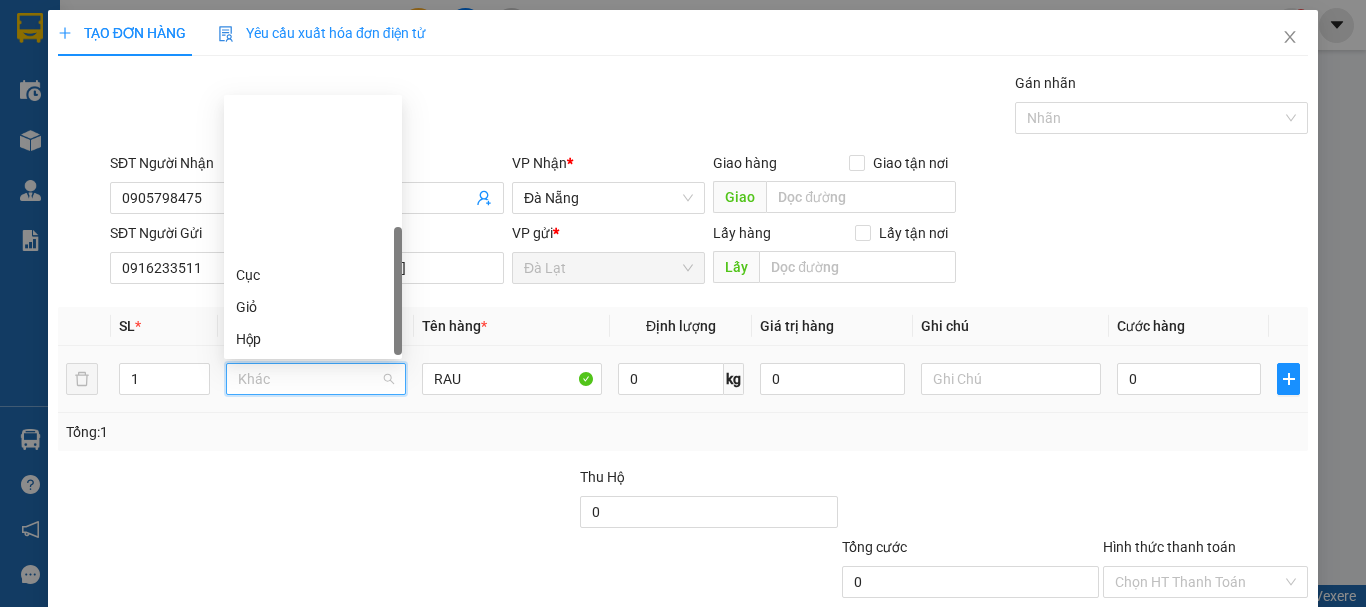 scroll, scrollTop: 192, scrollLeft: 0, axis: vertical 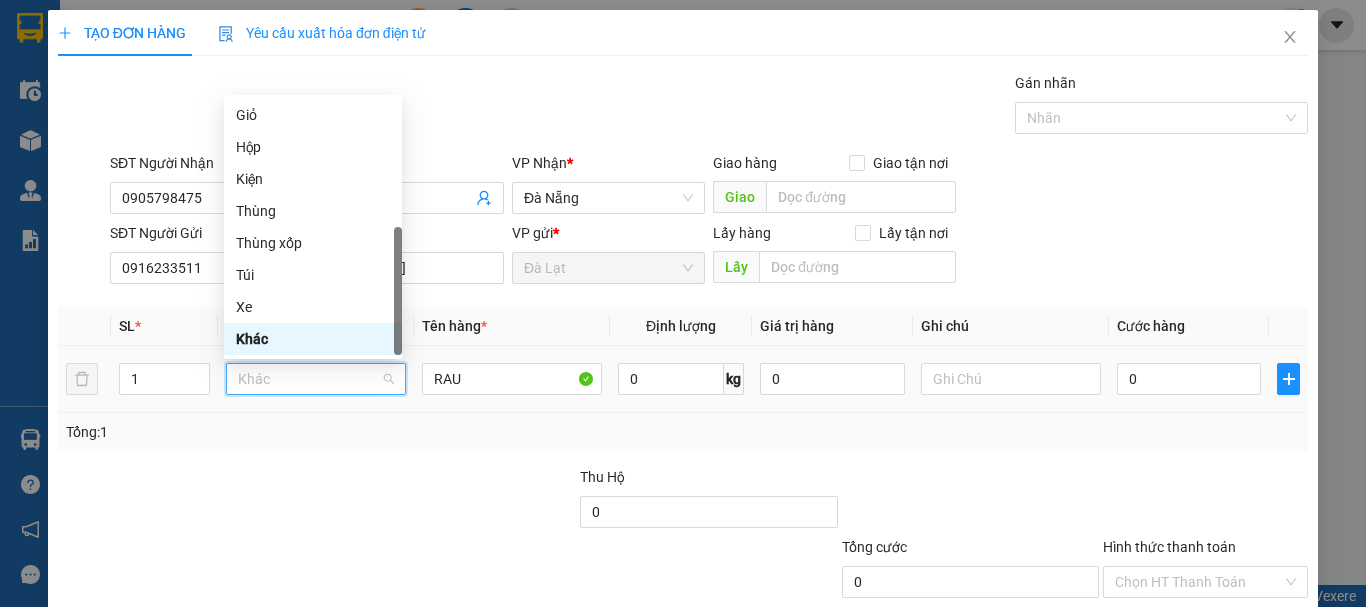 type on "X" 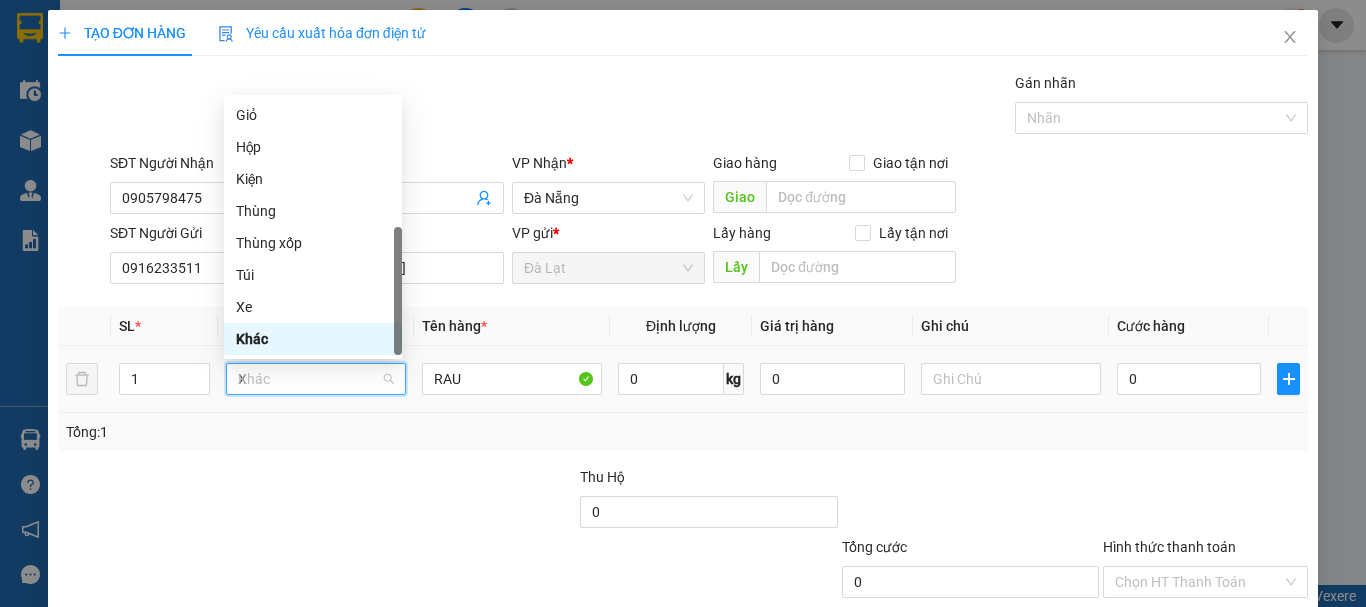 scroll, scrollTop: 0, scrollLeft: 0, axis: both 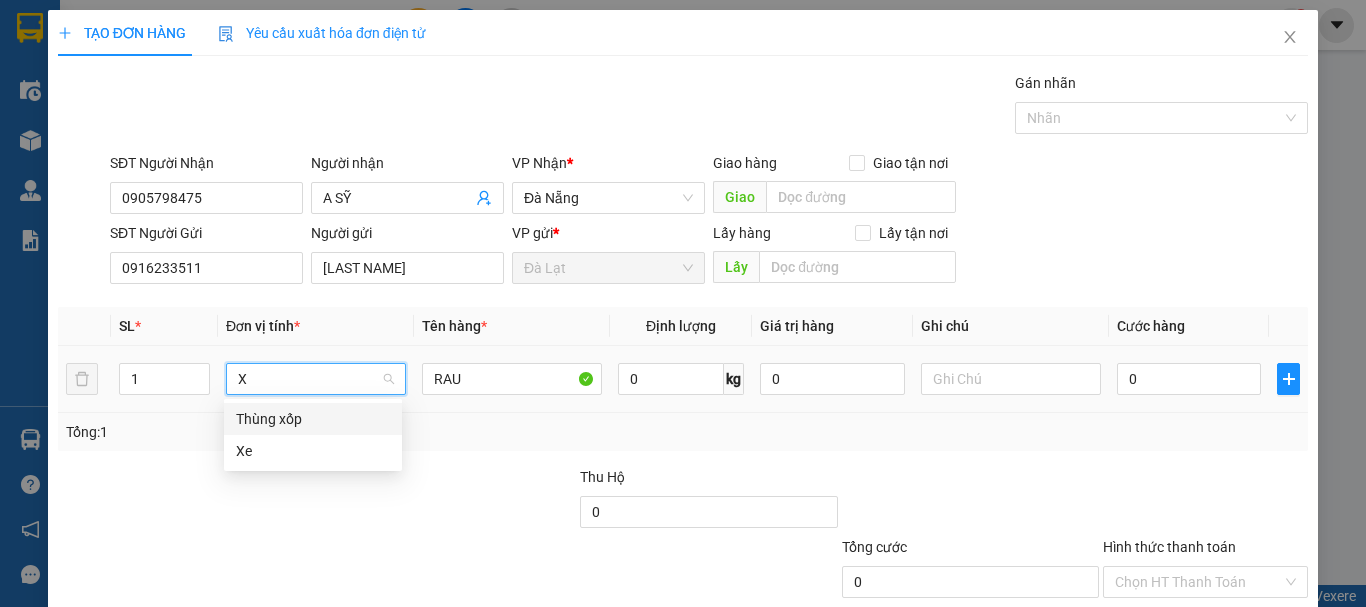 click on "Thùng xốp" at bounding box center [313, 419] 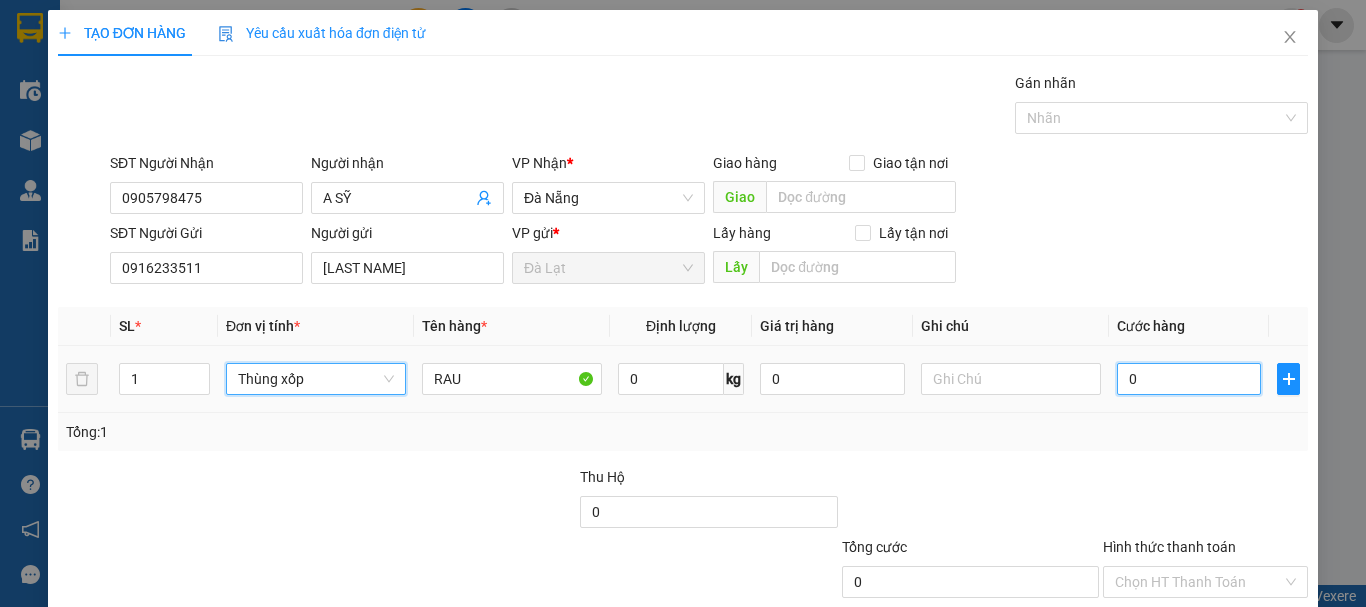 click on "0" at bounding box center [1189, 379] 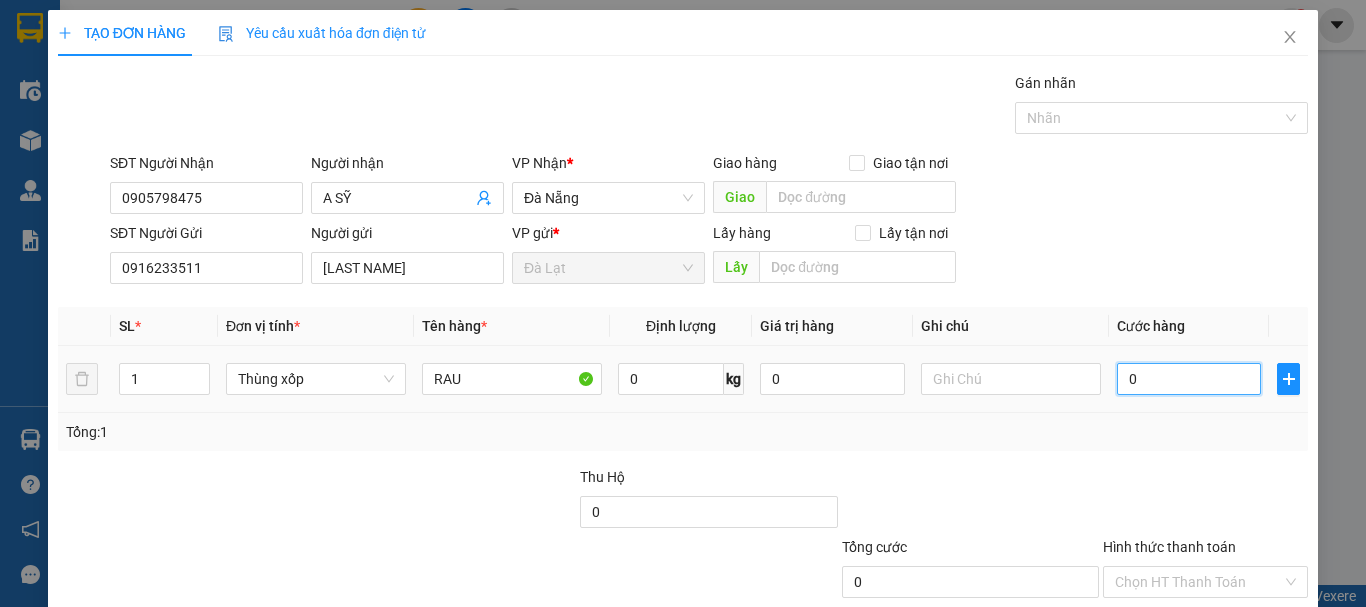 type on "1" 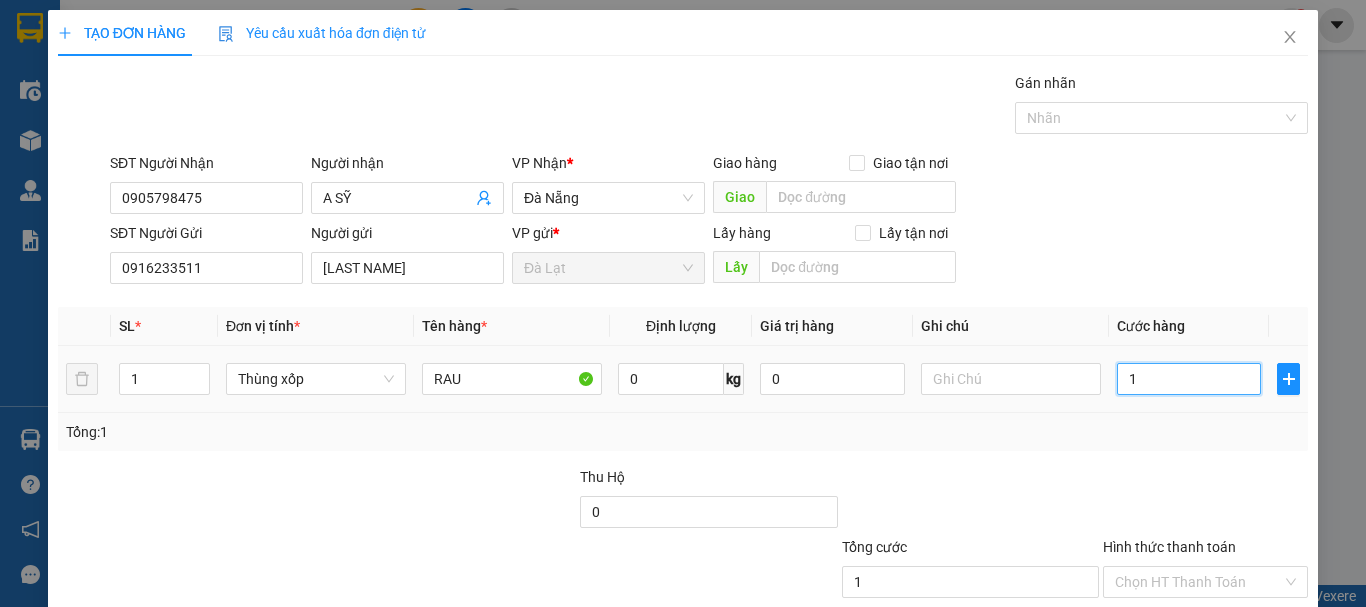 type on "12" 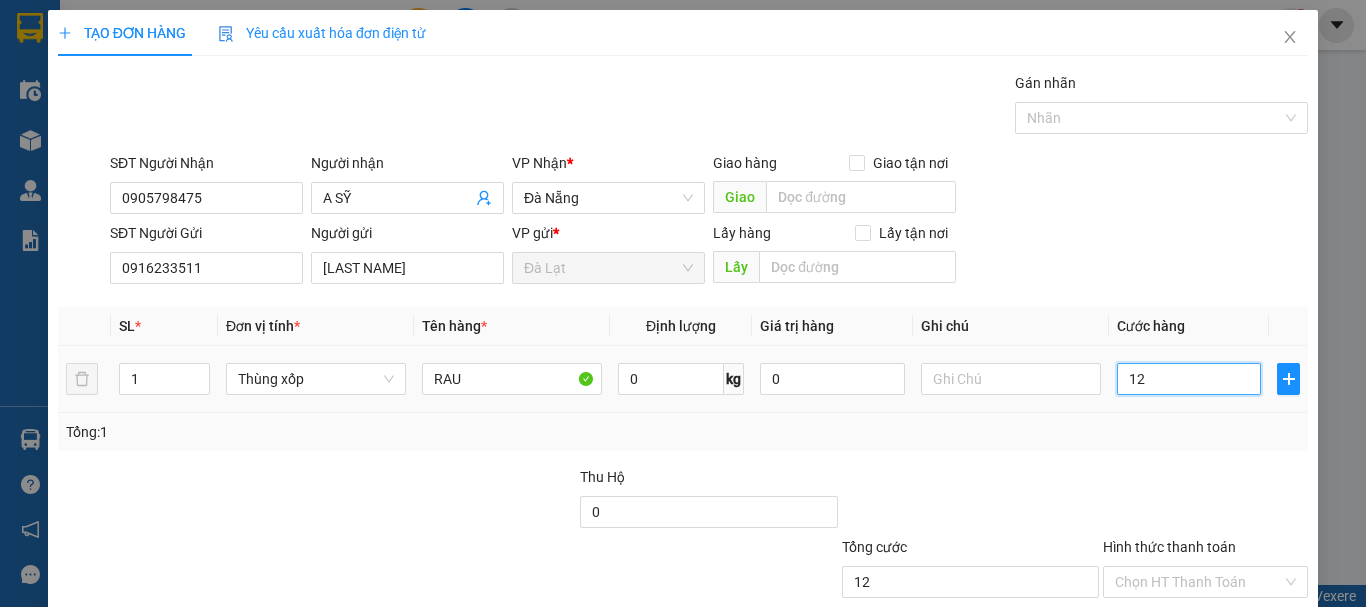 type on "120" 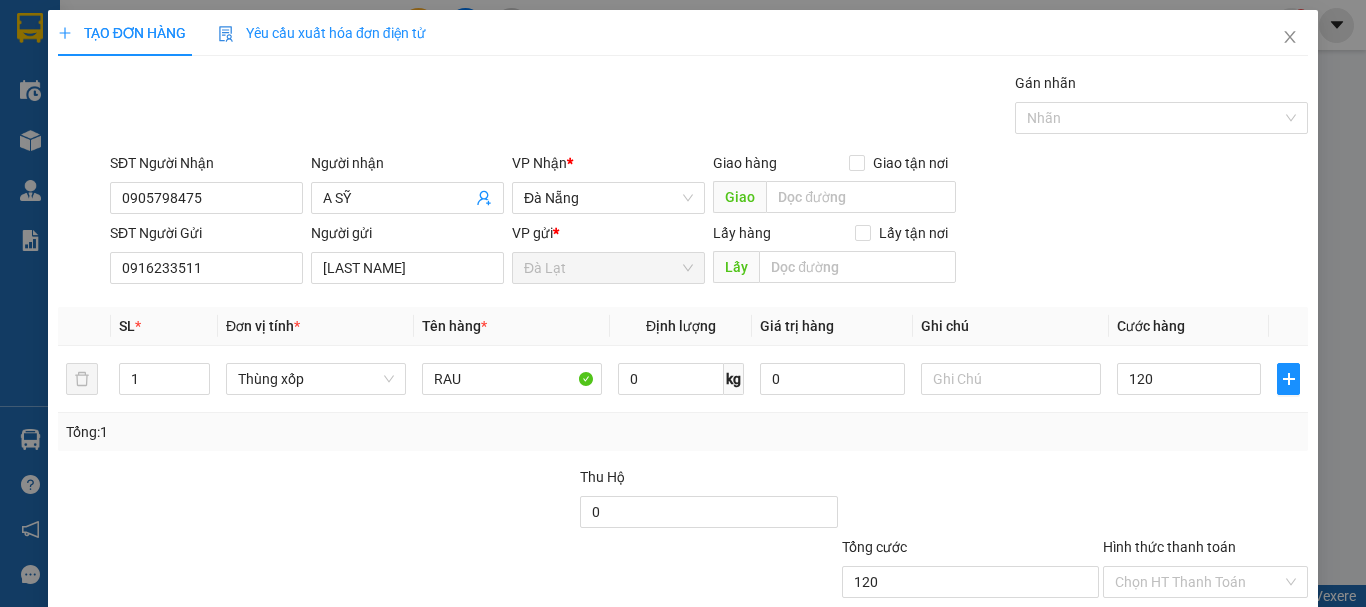 click on "Gói vận chuyển  * Tiêu chuẩn Gán nhãn   Nhãn SĐT Người Nhận [PHONE] Người nhận A SỸ VP Nhận  * [CITY] Giao hàng Giao tận nơi Giao SĐT Người Gửi [PHONE] Người gửi [LAST NAME] VP gửi  * [CITY]  Lấy hàng Lấy tận nơi Lấy SL  * Đơn vị tính  * Tên hàng  * Định lượng Giá trị hàng Ghi chú Cước hàng                   1 Thùng xốp RAU 0 kg 0 120 Tổng:  1 Thu Hộ 0 Tổng cước 120Hình thức thanh toán Chọn HT Thanh Toán Số tiền thu trước 0 Chưa thanh toán 120 Chọn HT Thanh Toán Lưu nháp Xóa Thông tin Lưu Lưu và In" at bounding box center (683, 382) 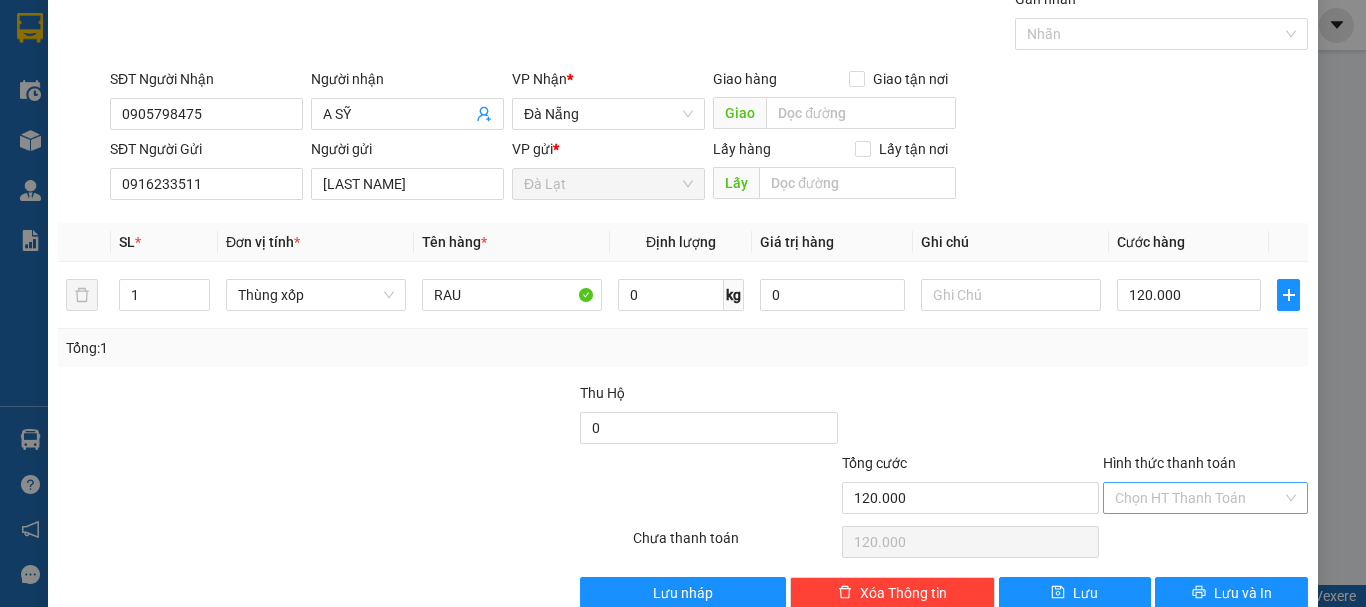 scroll, scrollTop: 125, scrollLeft: 0, axis: vertical 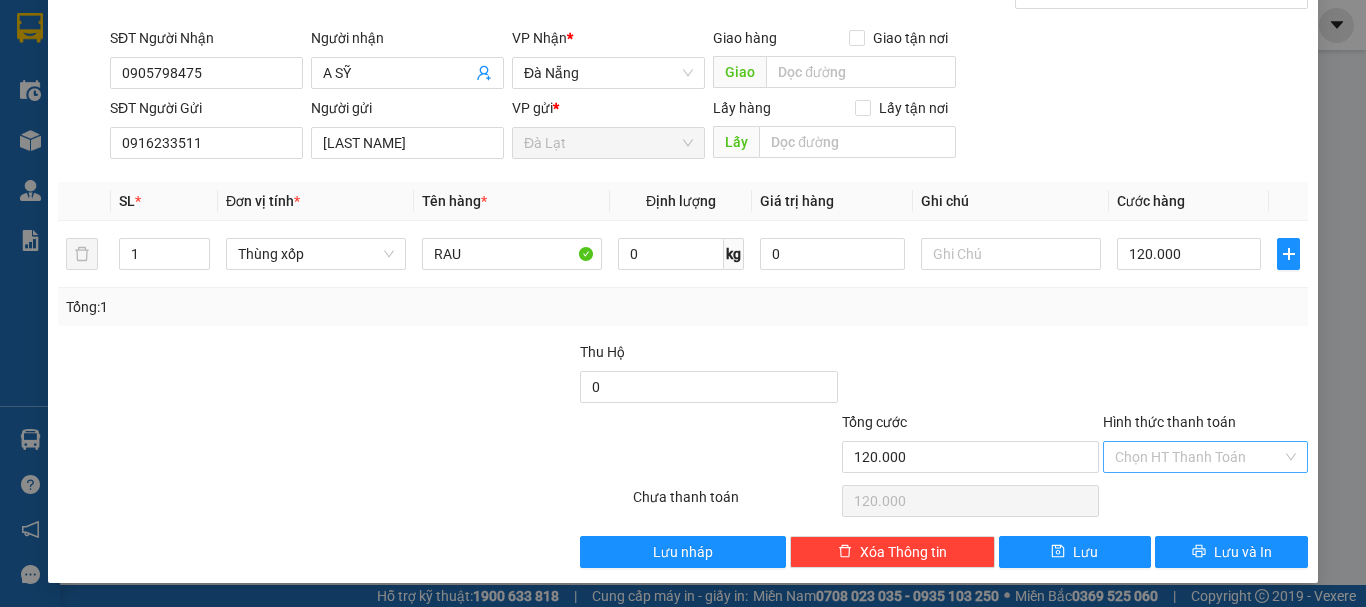 click on "Hình thức thanh toán" at bounding box center [1198, 457] 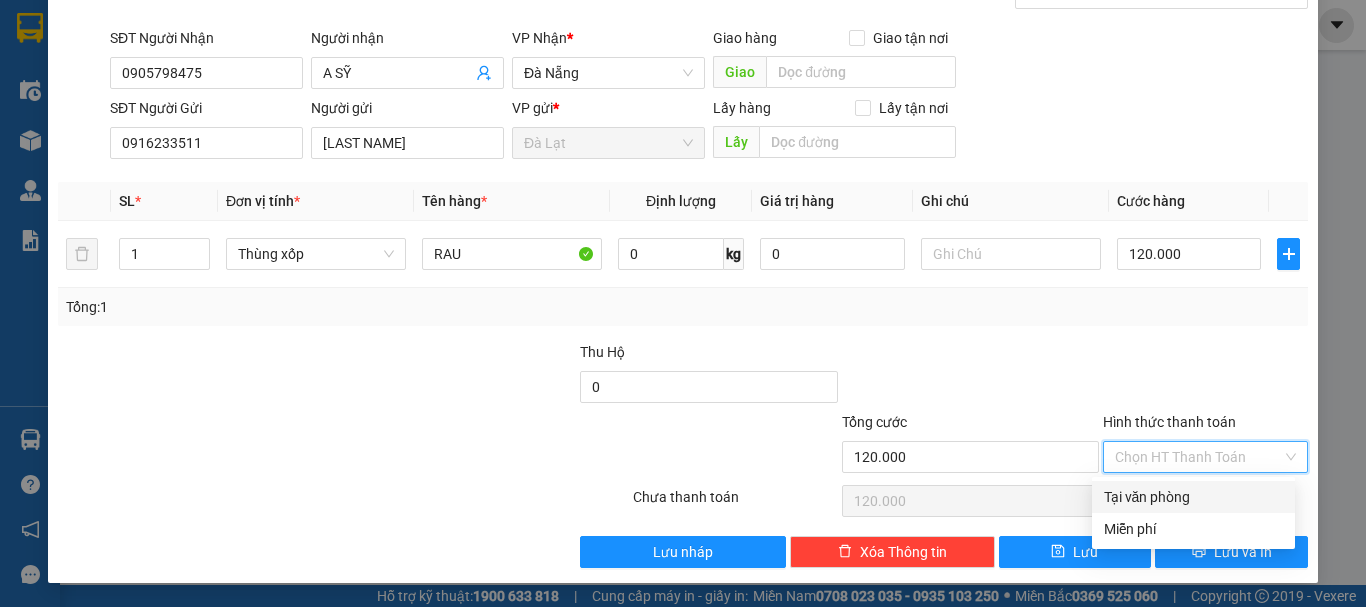 click on "Tại văn phòng" at bounding box center [1193, 497] 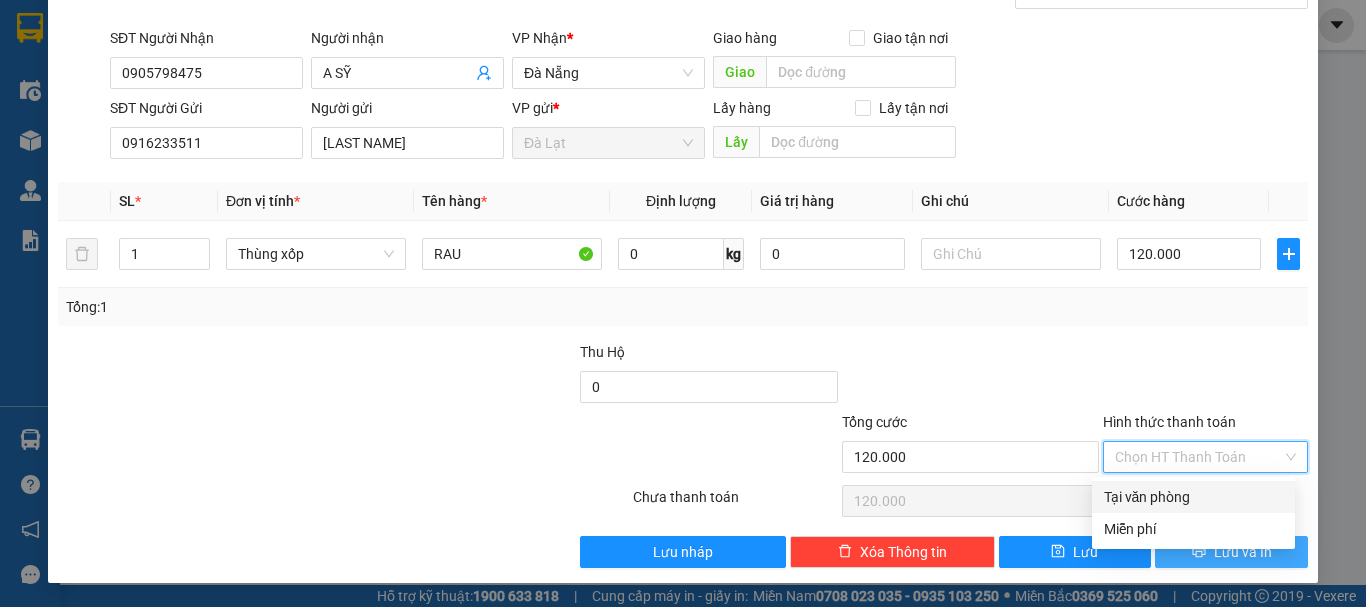 type on "0" 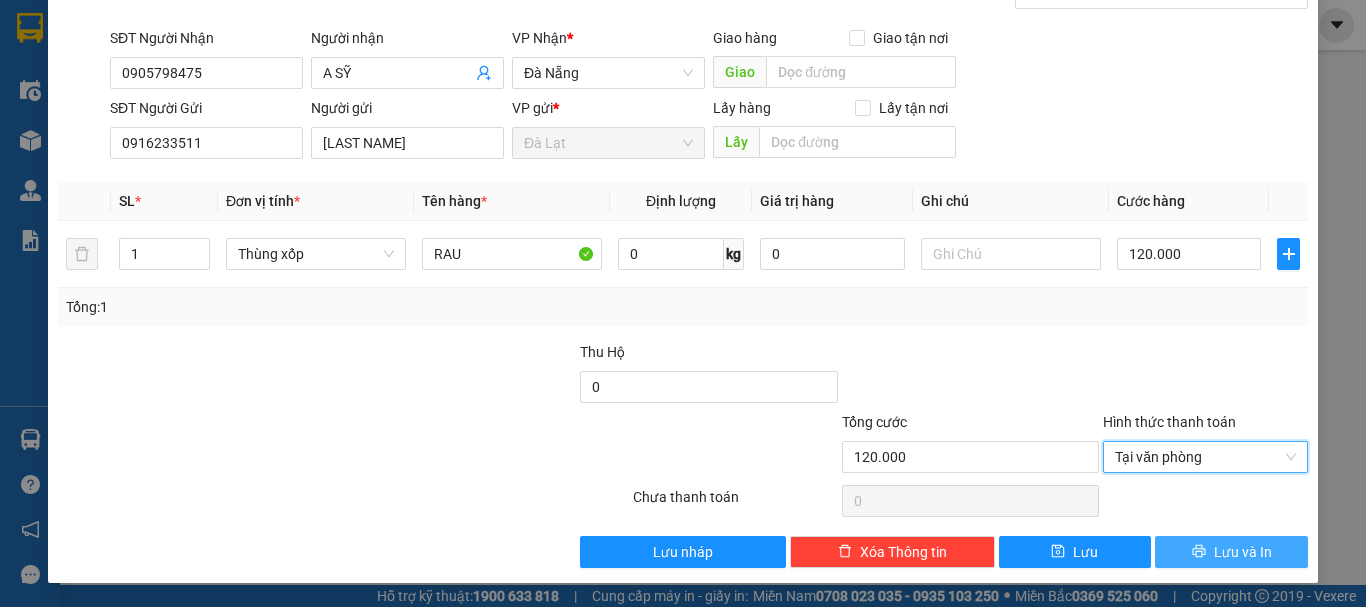 click 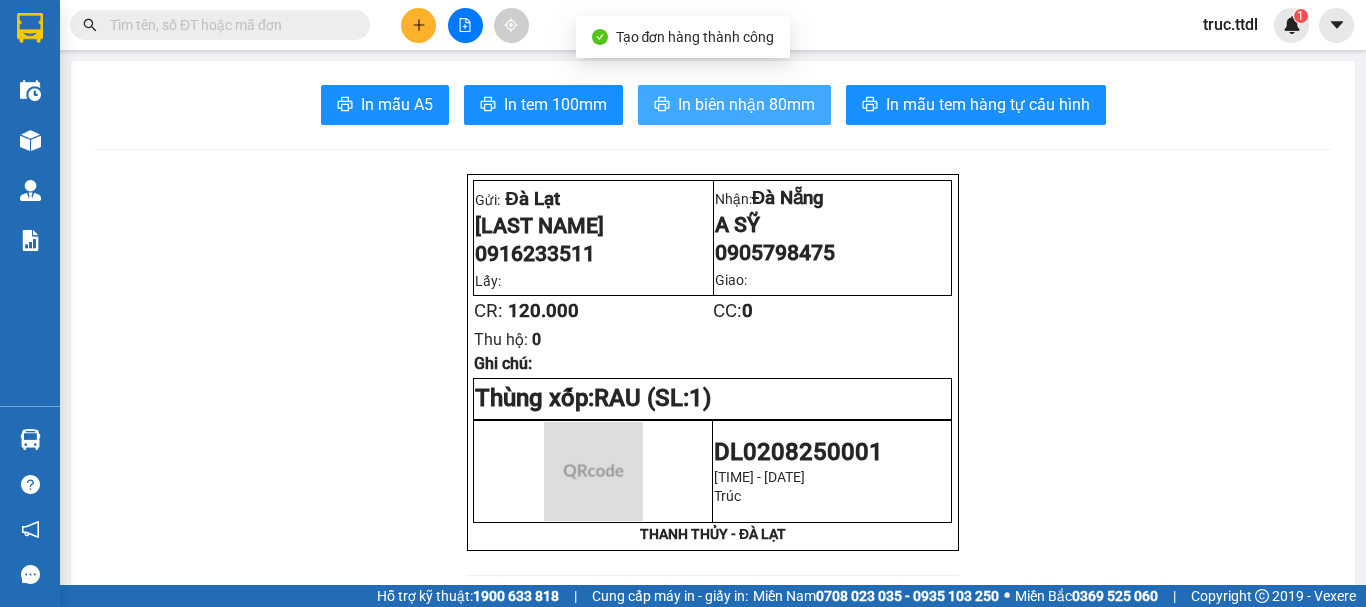 click on "In biên nhận 80mm" at bounding box center (746, 104) 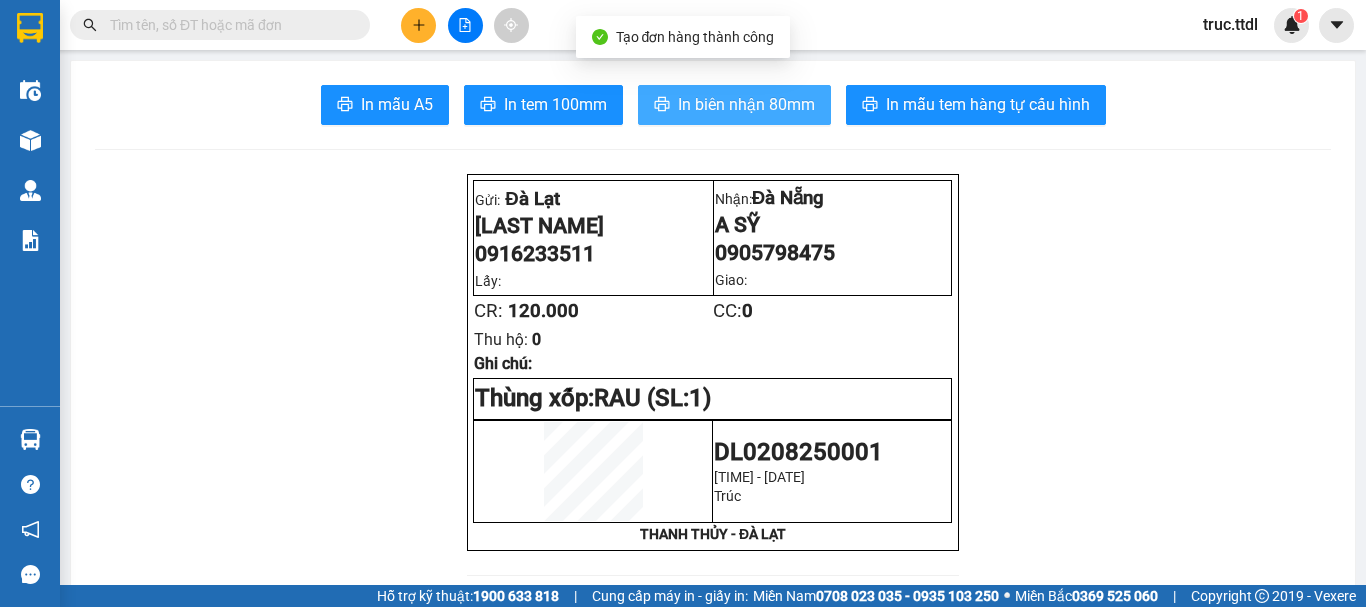scroll, scrollTop: 0, scrollLeft: 0, axis: both 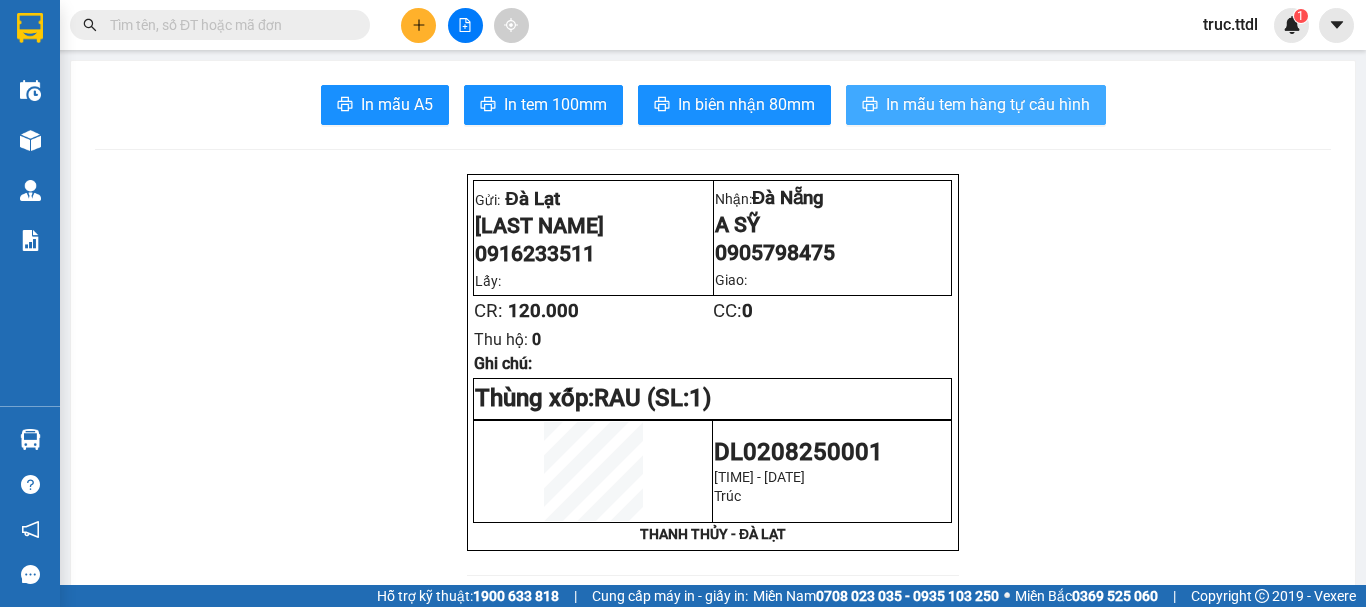 click on "In mẫu tem hàng tự cấu hình" at bounding box center [988, 104] 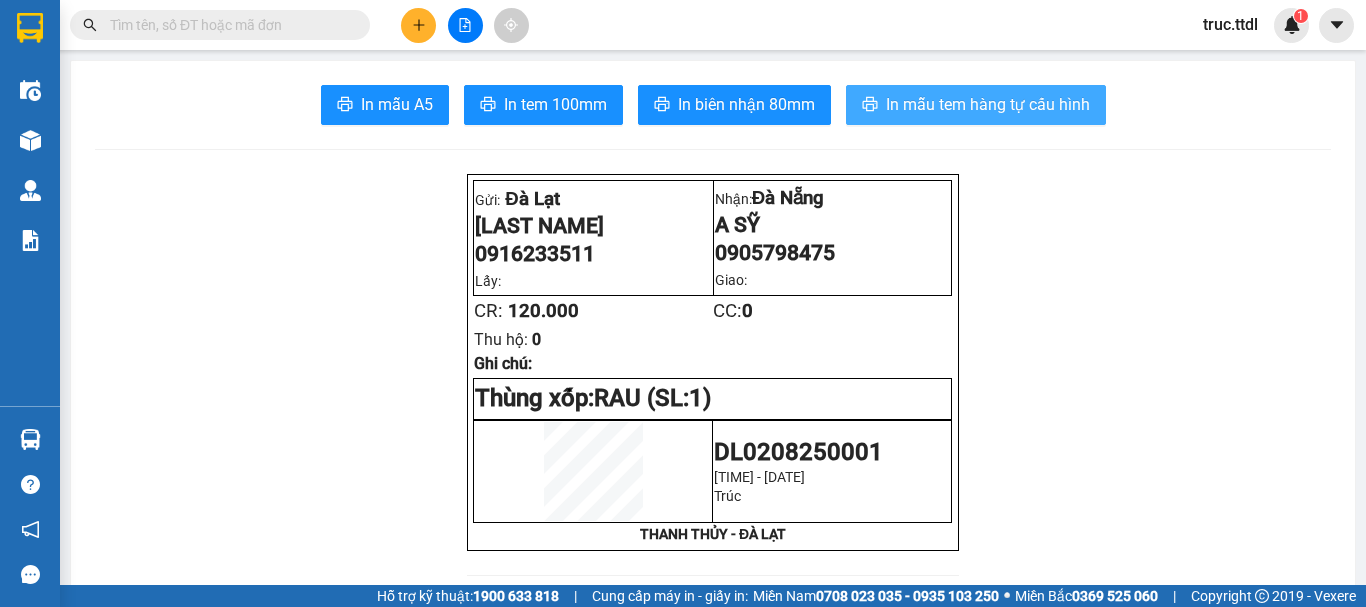 scroll, scrollTop: 0, scrollLeft: 0, axis: both 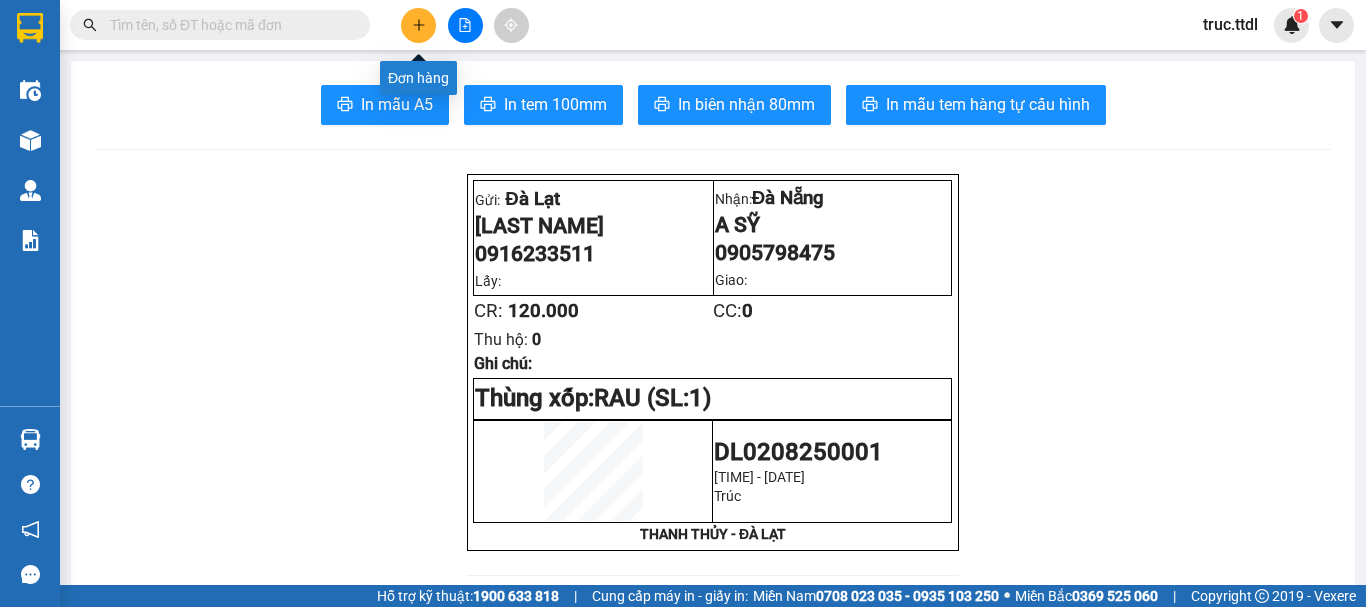 click at bounding box center (418, 25) 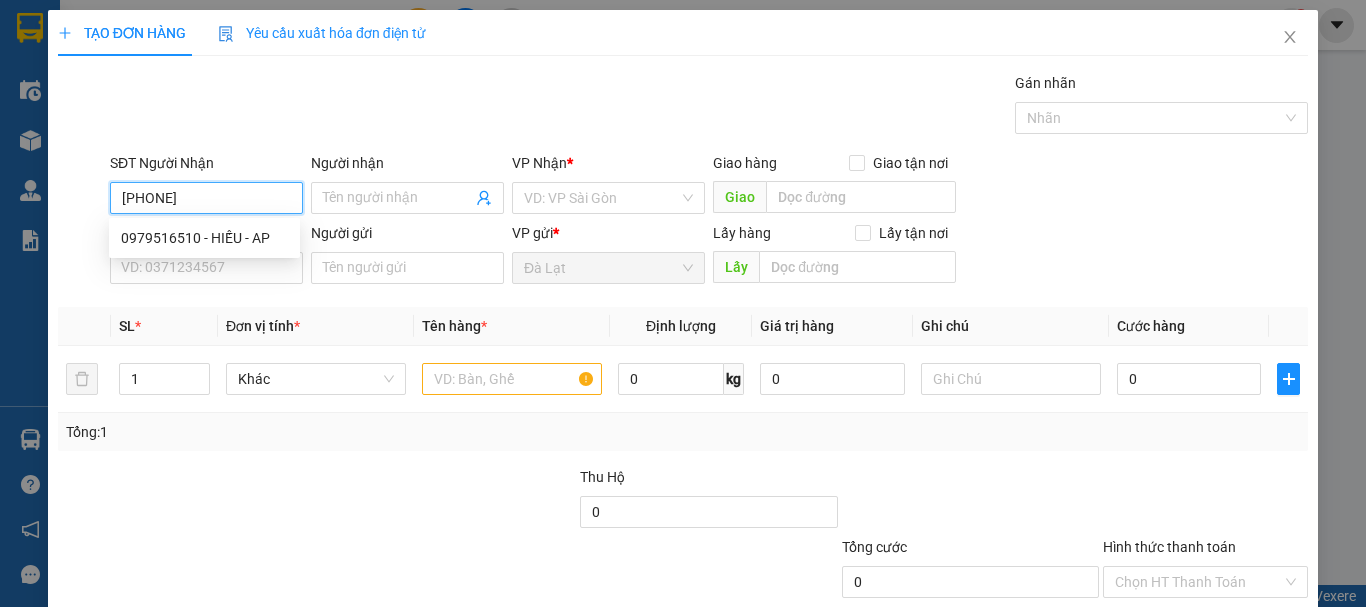 type on "0979516510" 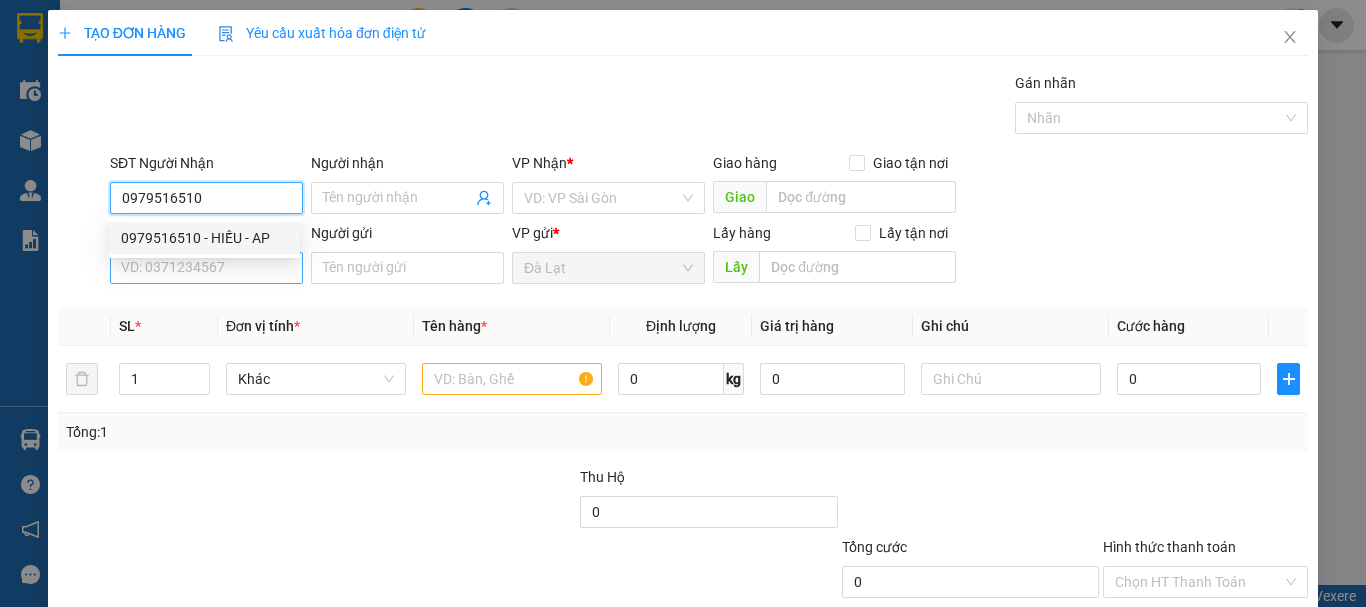 drag, startPoint x: 259, startPoint y: 233, endPoint x: 253, endPoint y: 267, distance: 34.525352 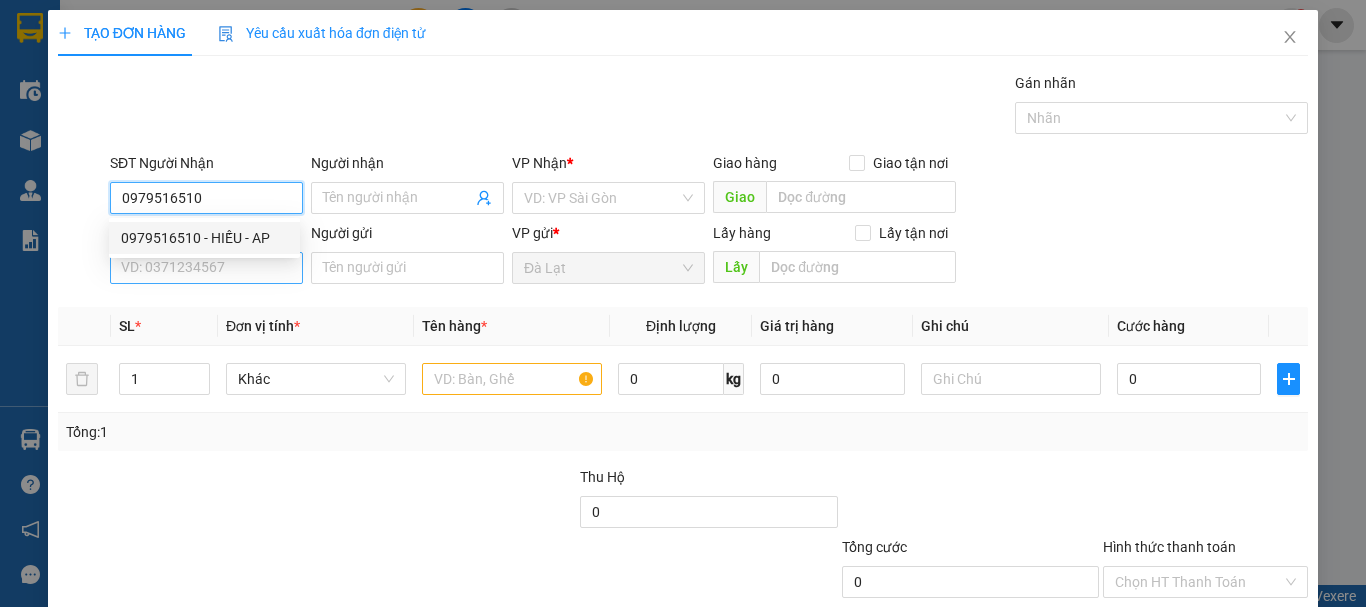 click on "0979516510 - HIẾU - AP" at bounding box center (204, 238) 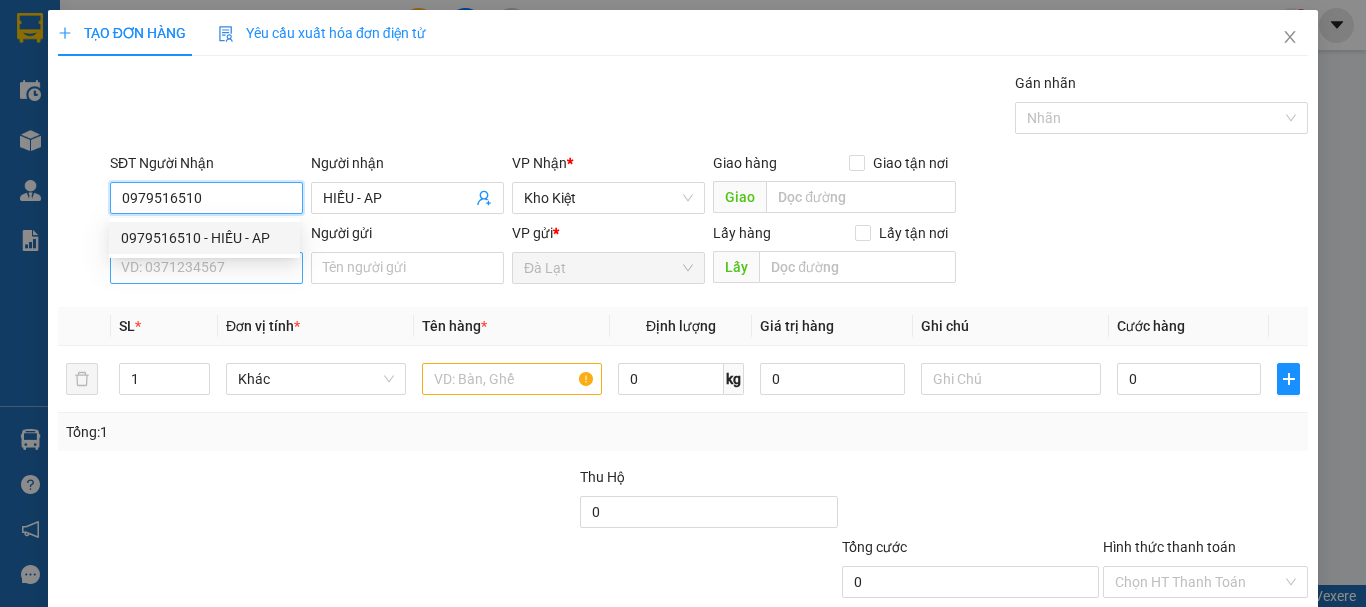 type on "0979516510" 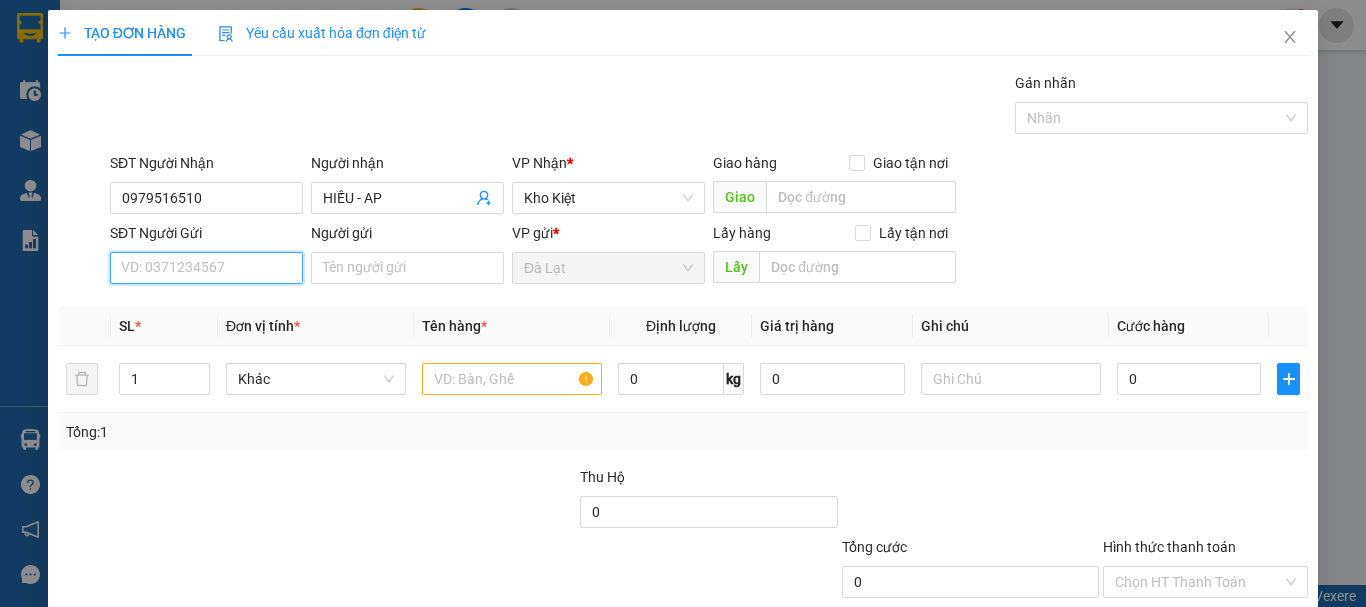 click on "SĐT Người Gửi" at bounding box center (206, 268) 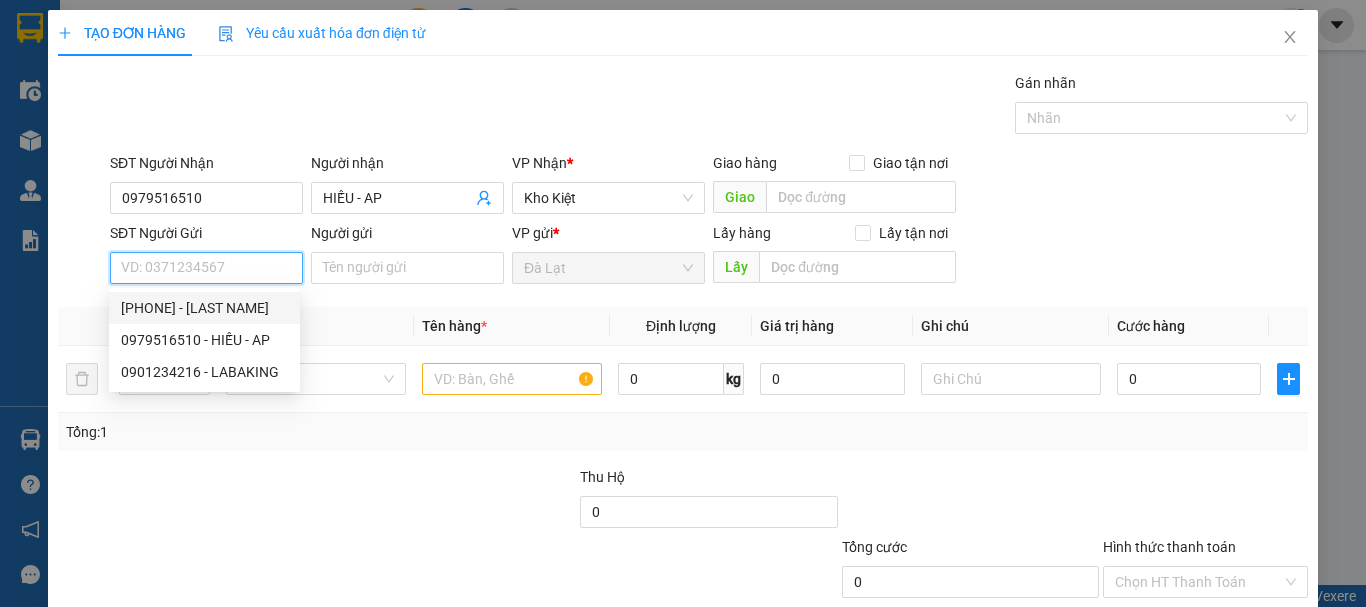 click on "[PHONE] - [LAST NAME]" at bounding box center [204, 308] 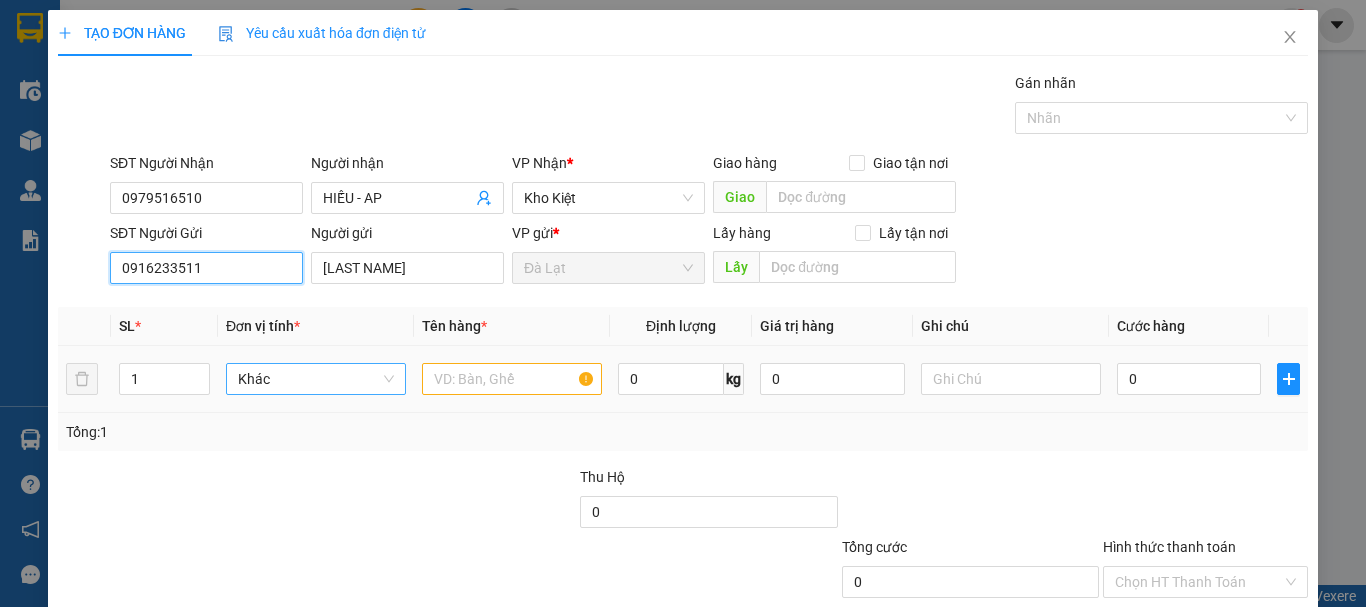 click on "Khác" at bounding box center (316, 379) 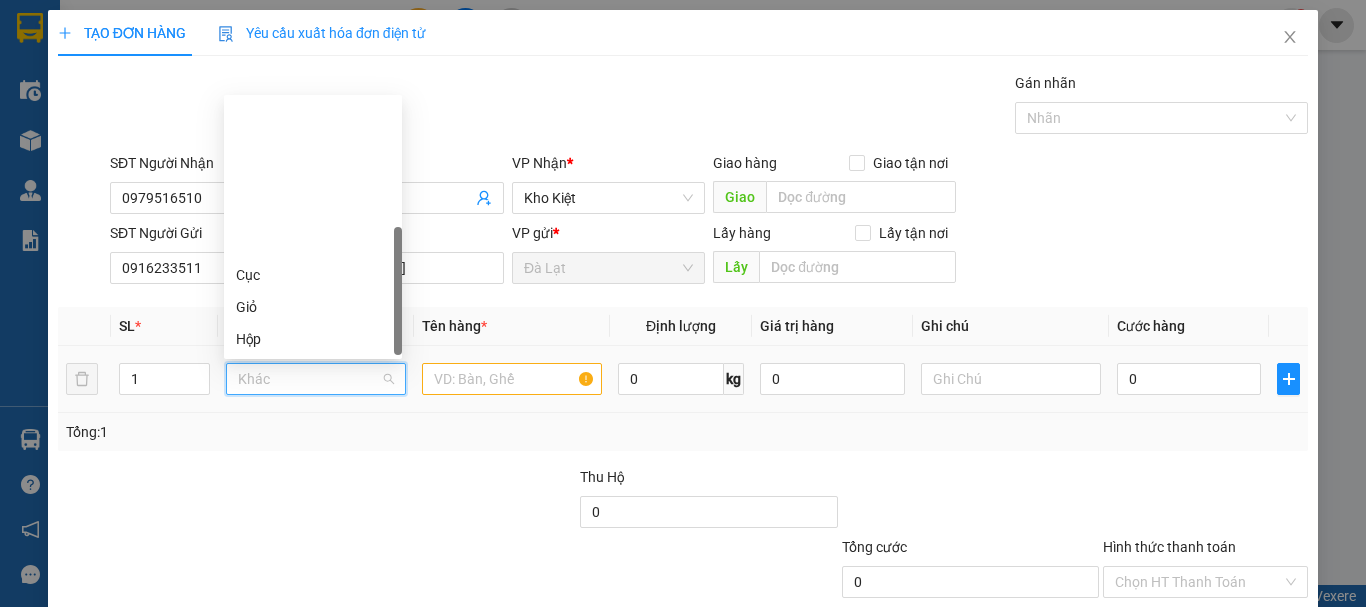 scroll, scrollTop: 192, scrollLeft: 0, axis: vertical 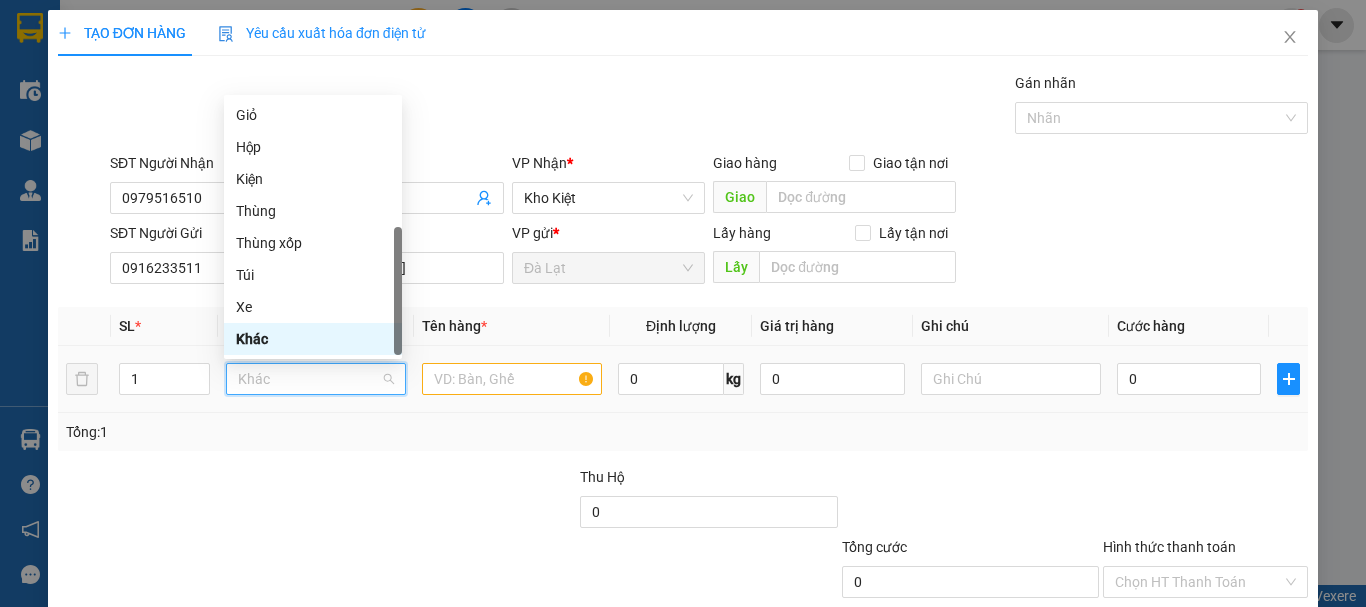 type on "B" 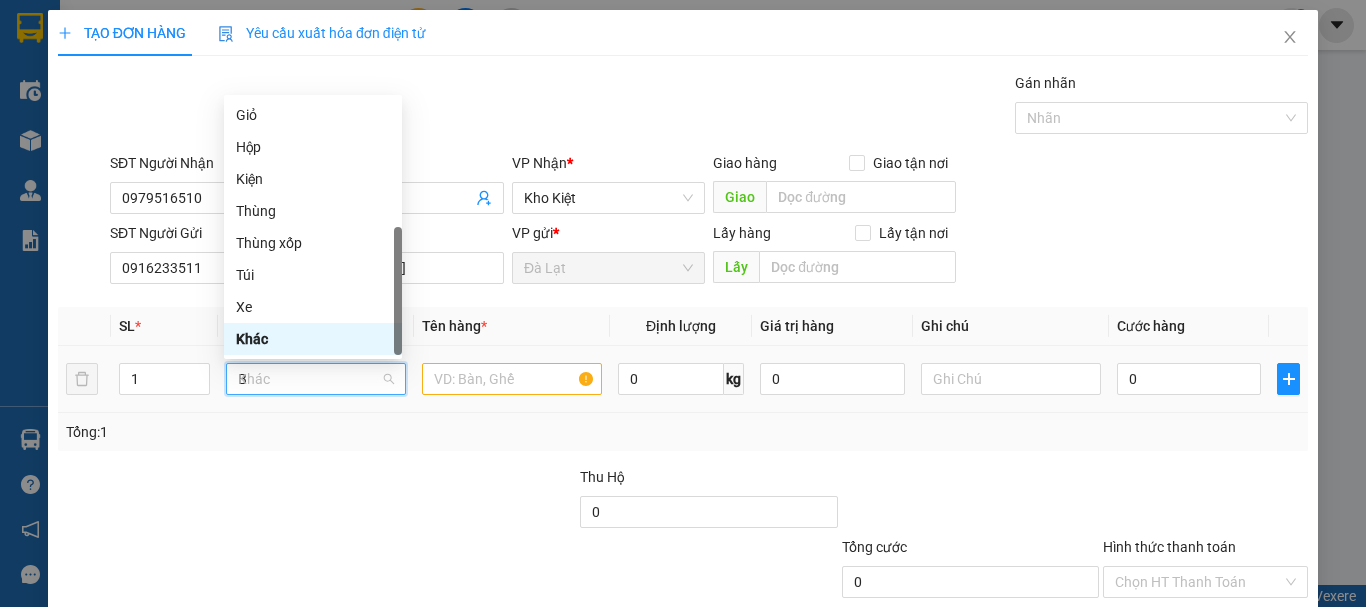 scroll, scrollTop: 0, scrollLeft: 0, axis: both 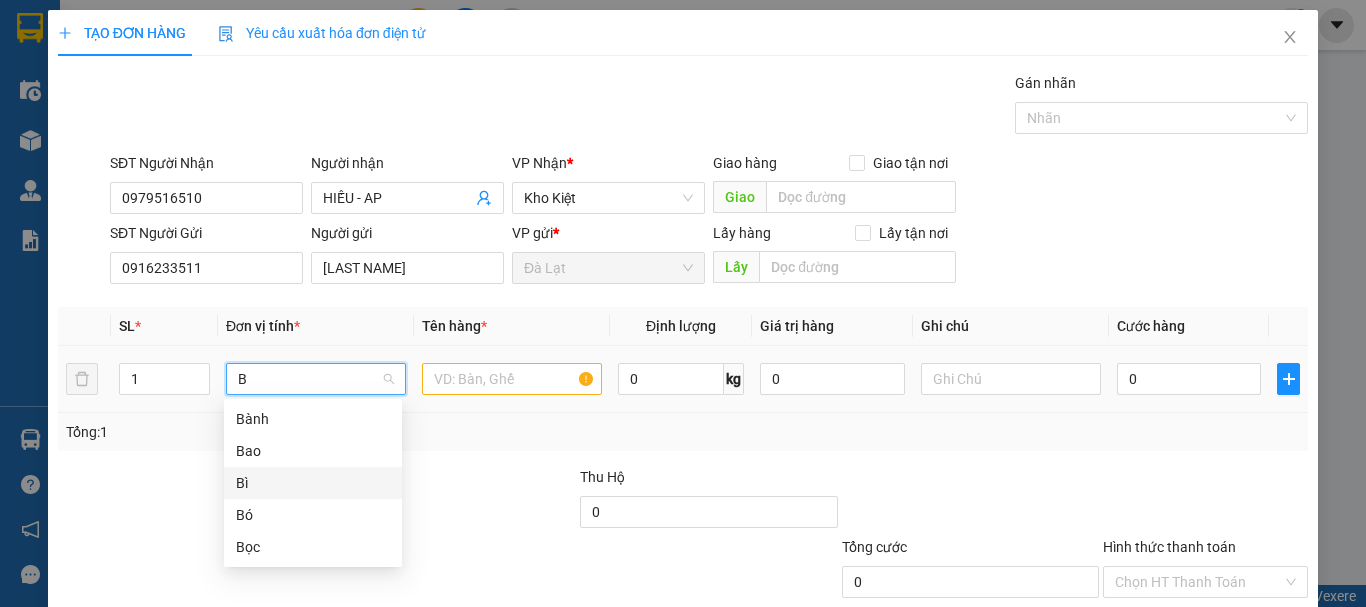 drag, startPoint x: 267, startPoint y: 477, endPoint x: 365, endPoint y: 432, distance: 107.837845 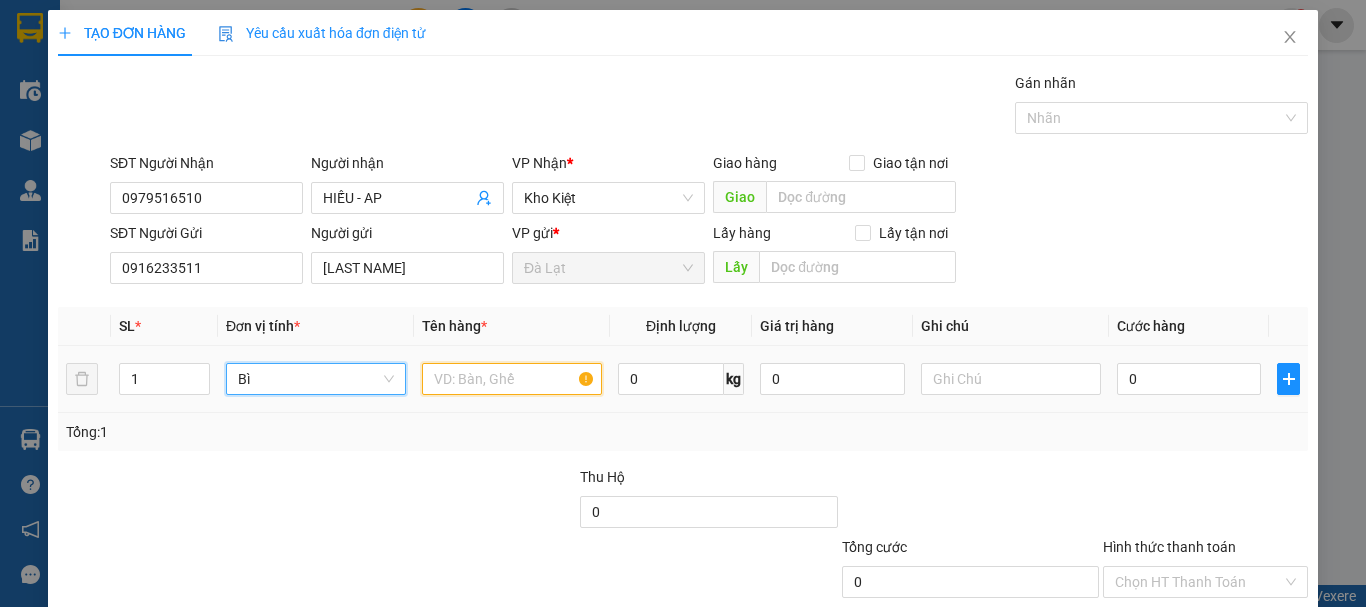 click at bounding box center [512, 379] 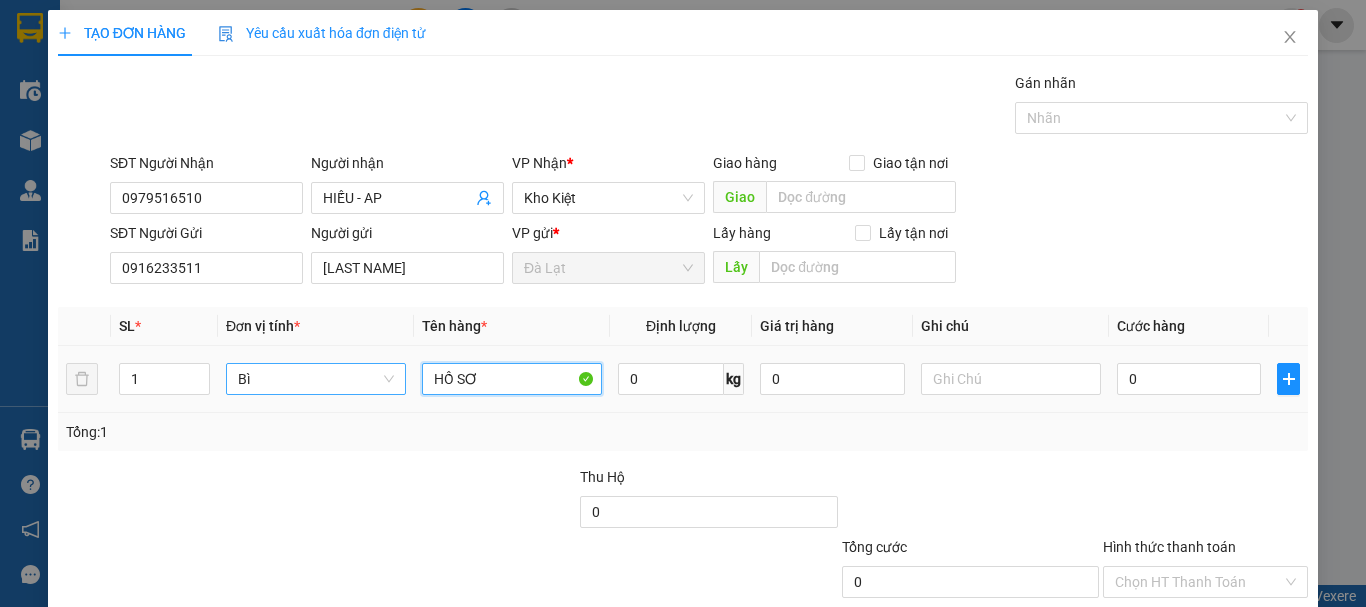 type on "HỒ SƠ" 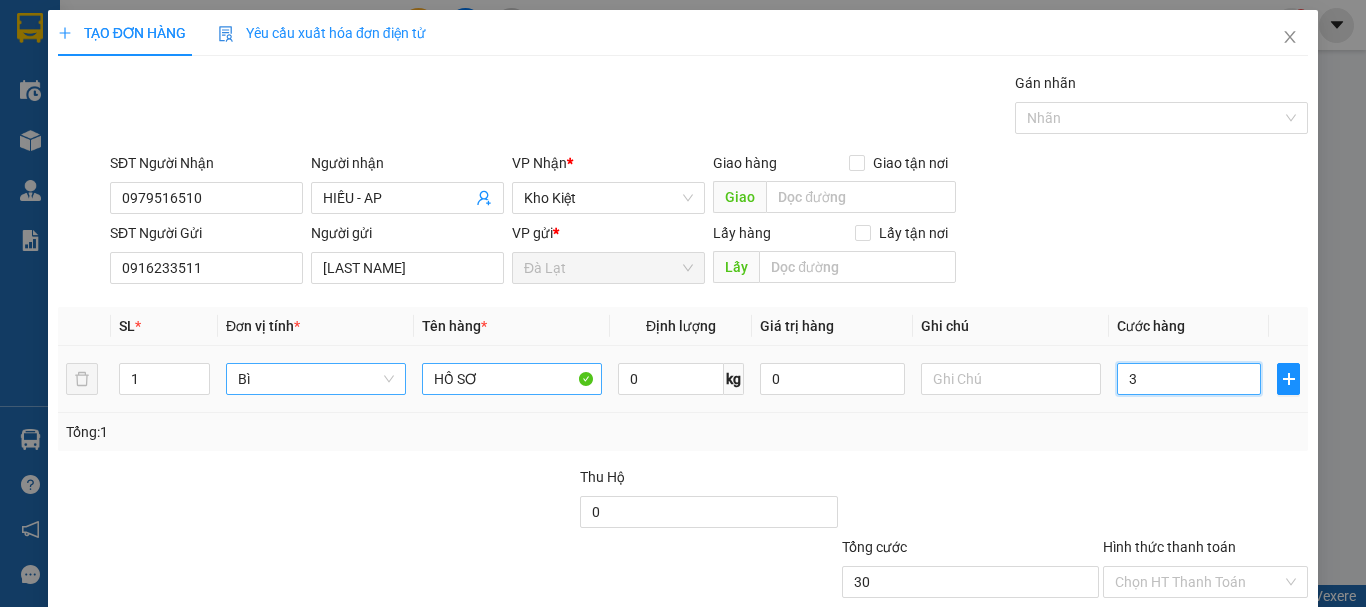 type on "30" 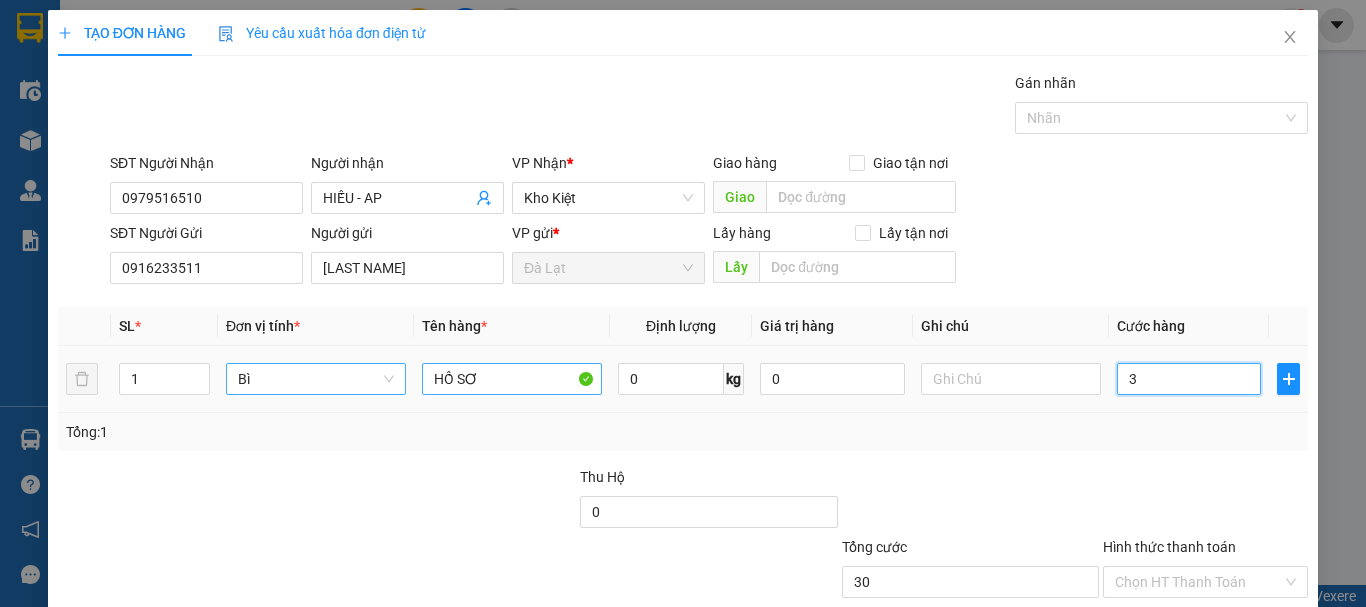 type on "30" 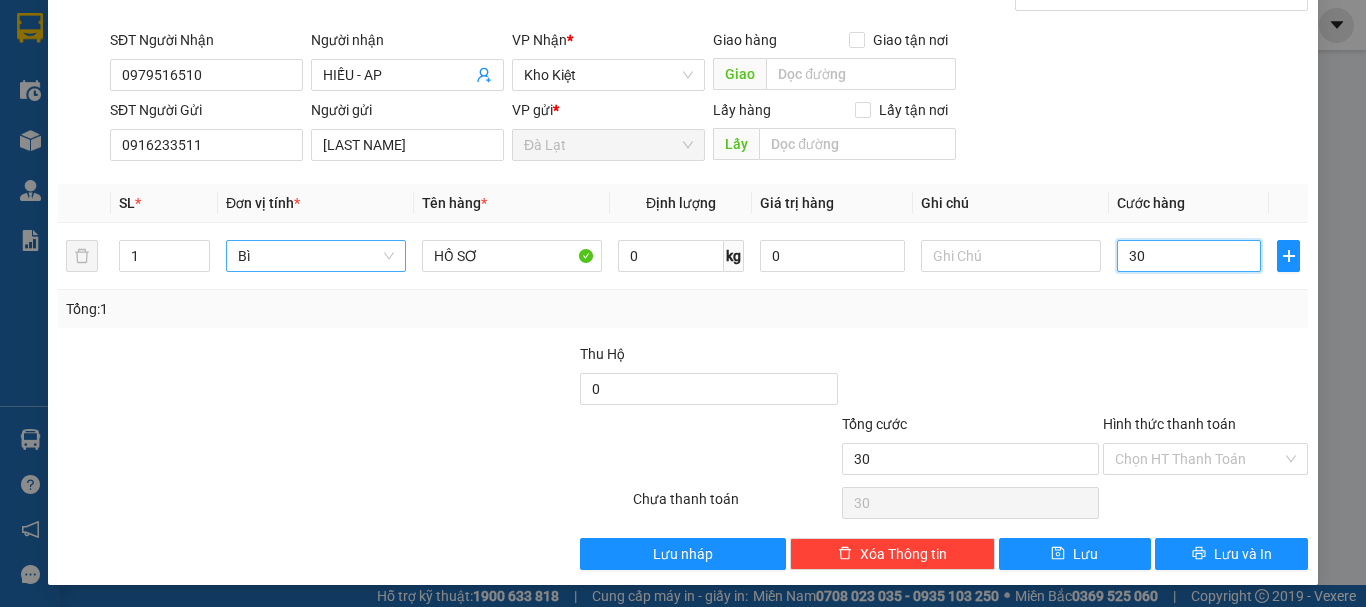 scroll, scrollTop: 125, scrollLeft: 0, axis: vertical 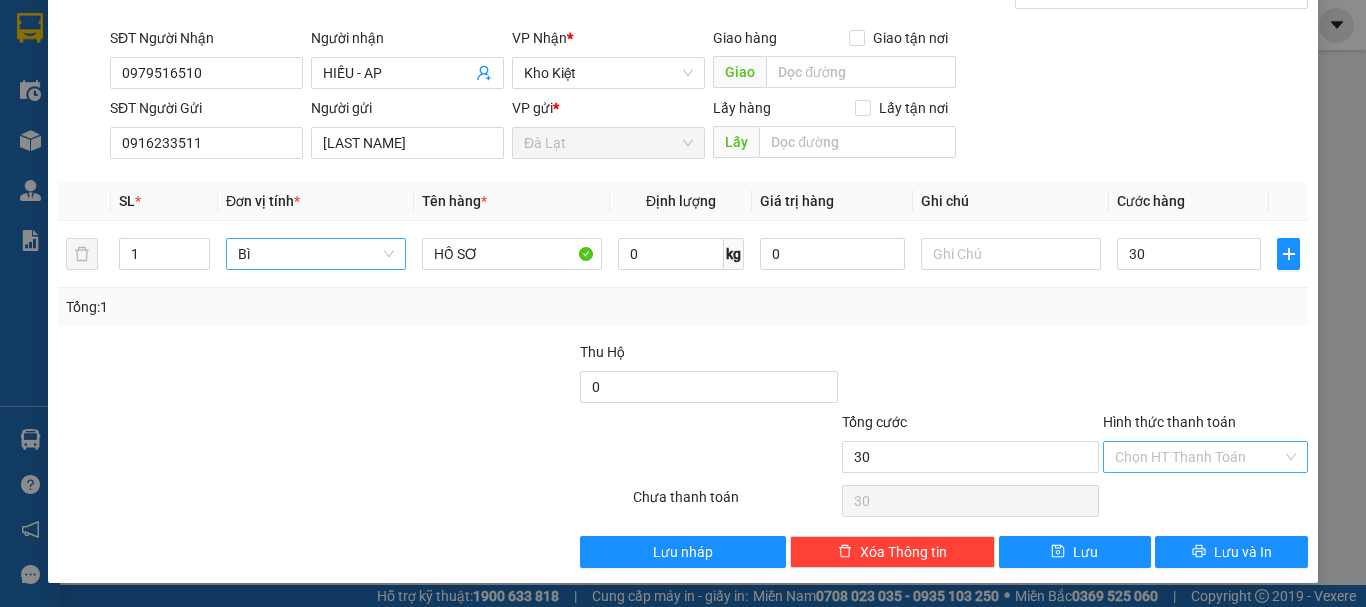 type on "30.000" 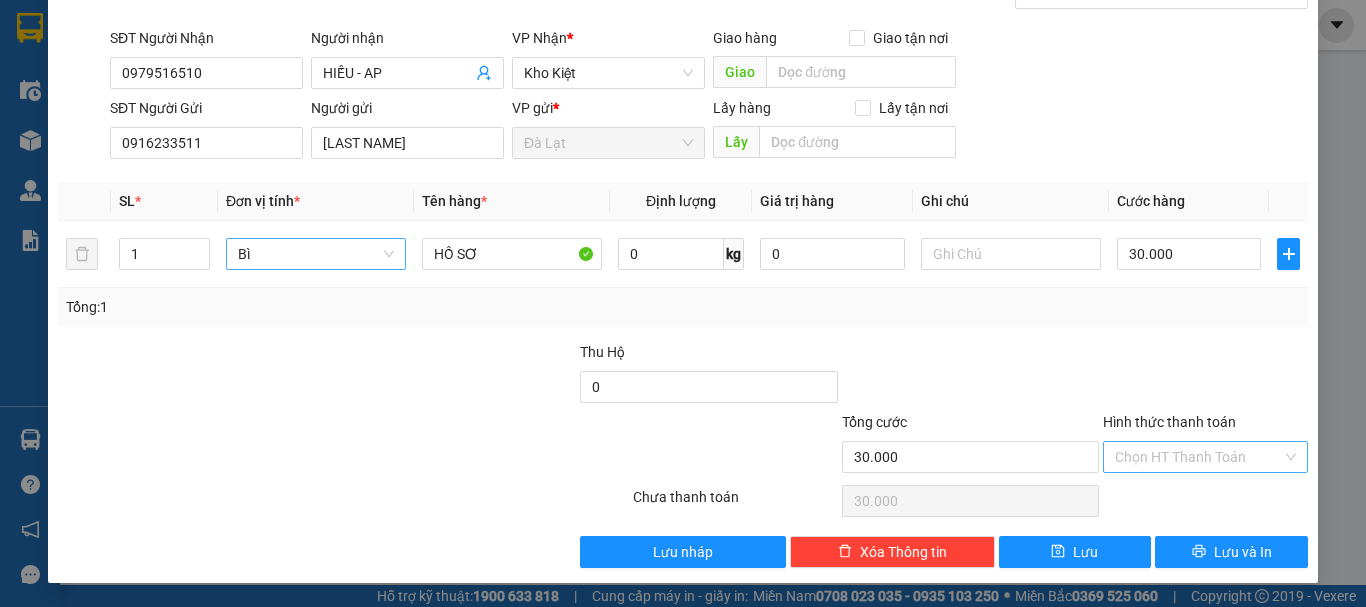 click on "Hình thức thanh toán" at bounding box center [1198, 457] 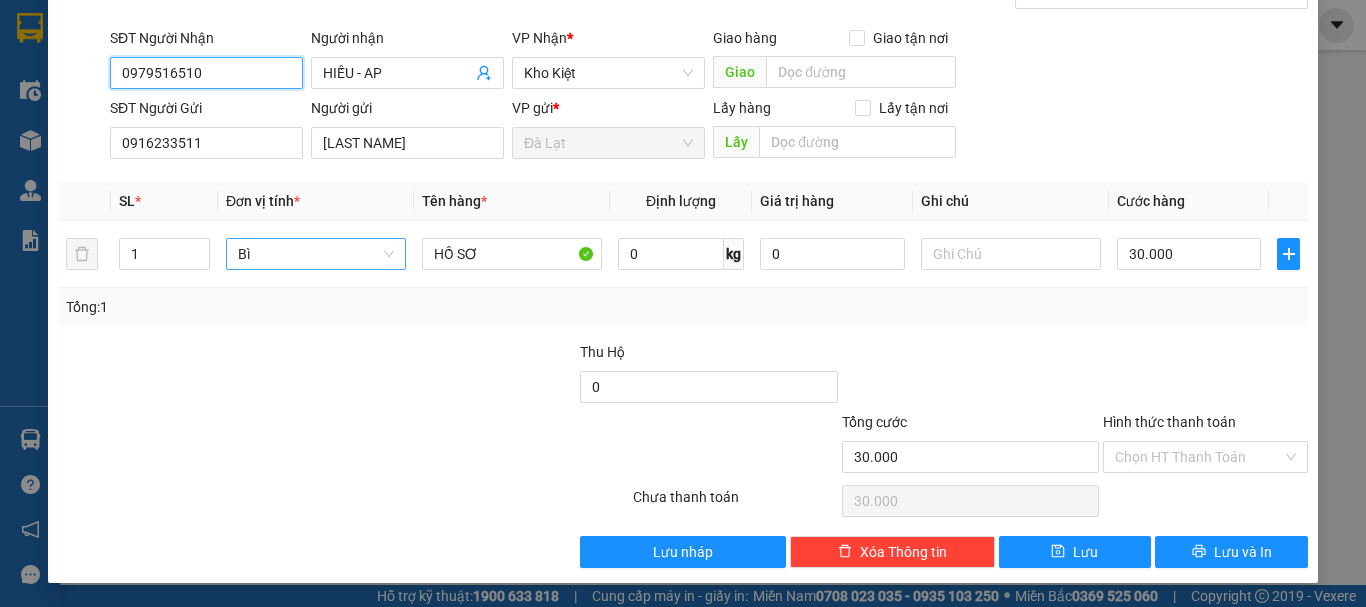 click on "0979516510" at bounding box center [206, 73] 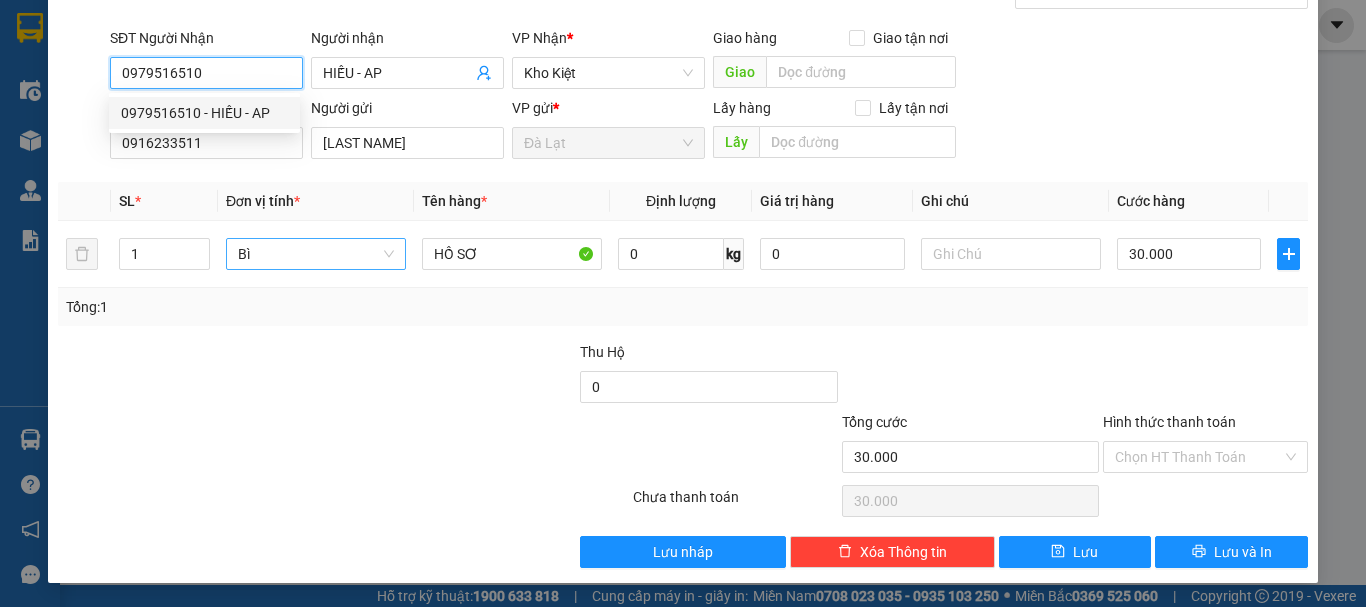 click on "0979516510" at bounding box center [206, 73] 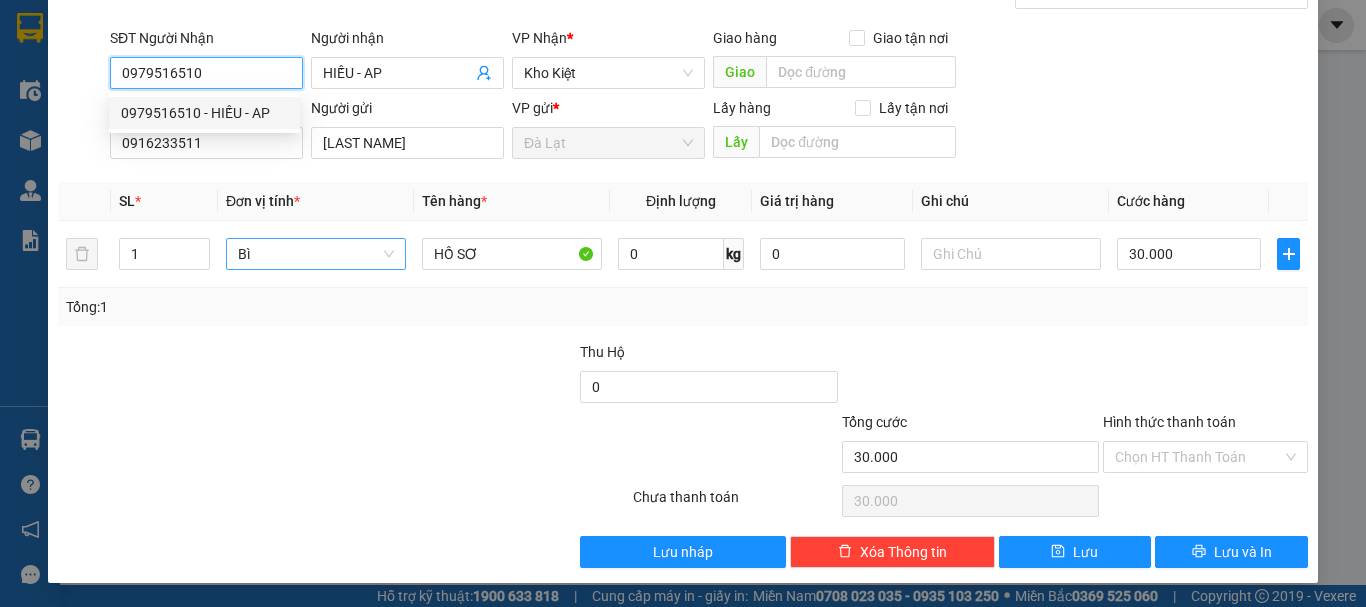 click on "0979516510" at bounding box center (206, 73) 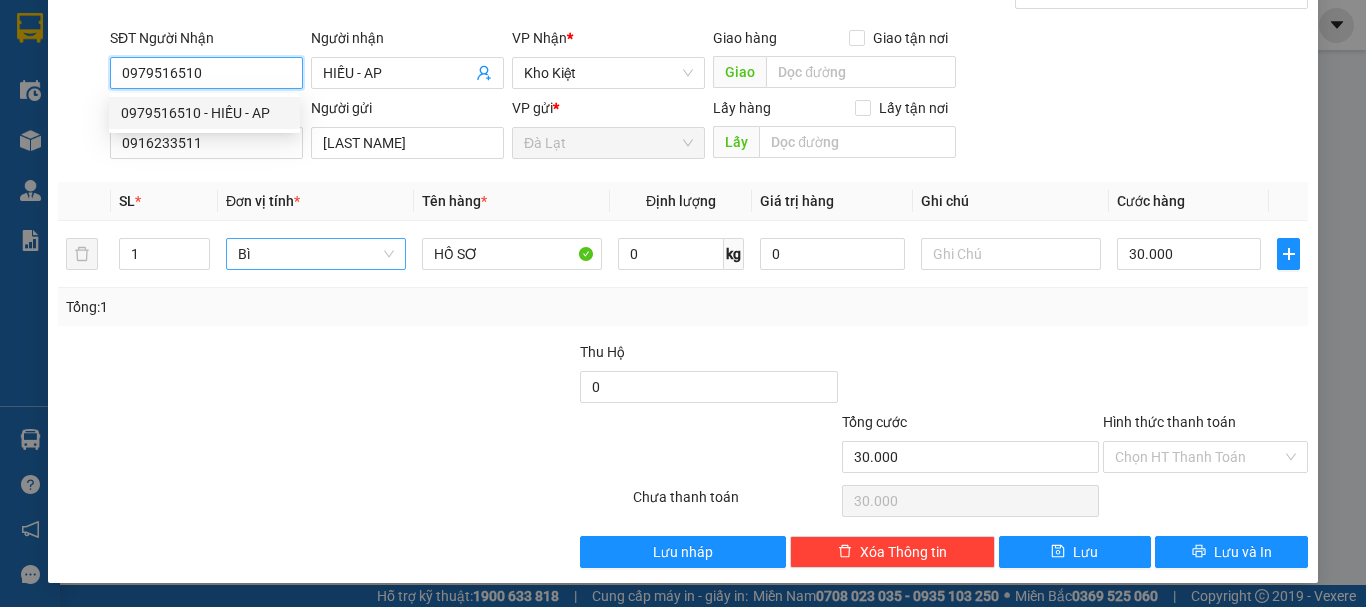 click on "0979516510" at bounding box center (206, 73) 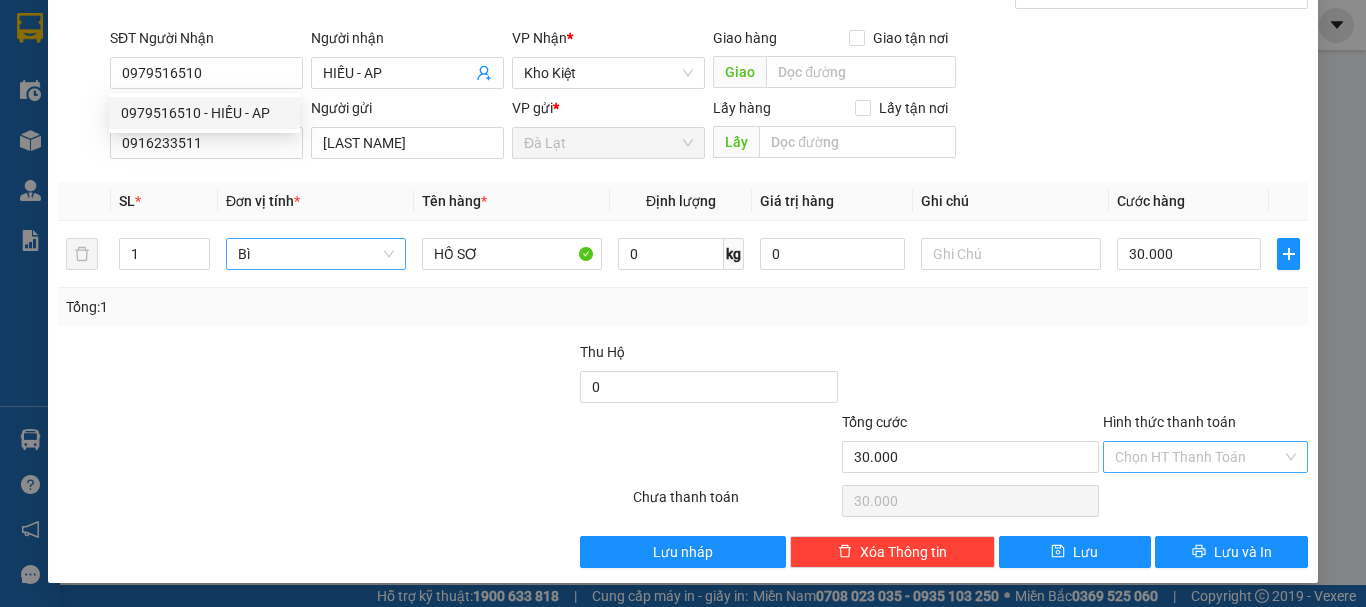 click on "Hình thức thanh toán" at bounding box center [1198, 457] 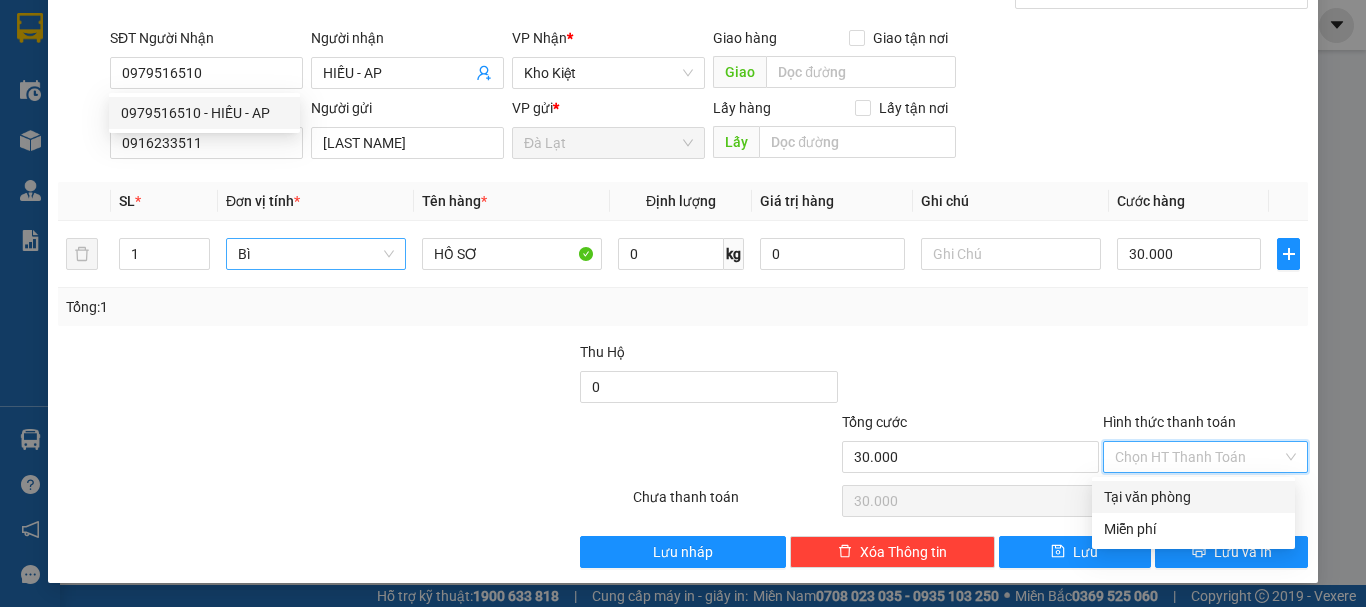 click on "Tại văn phòng" at bounding box center (1193, 497) 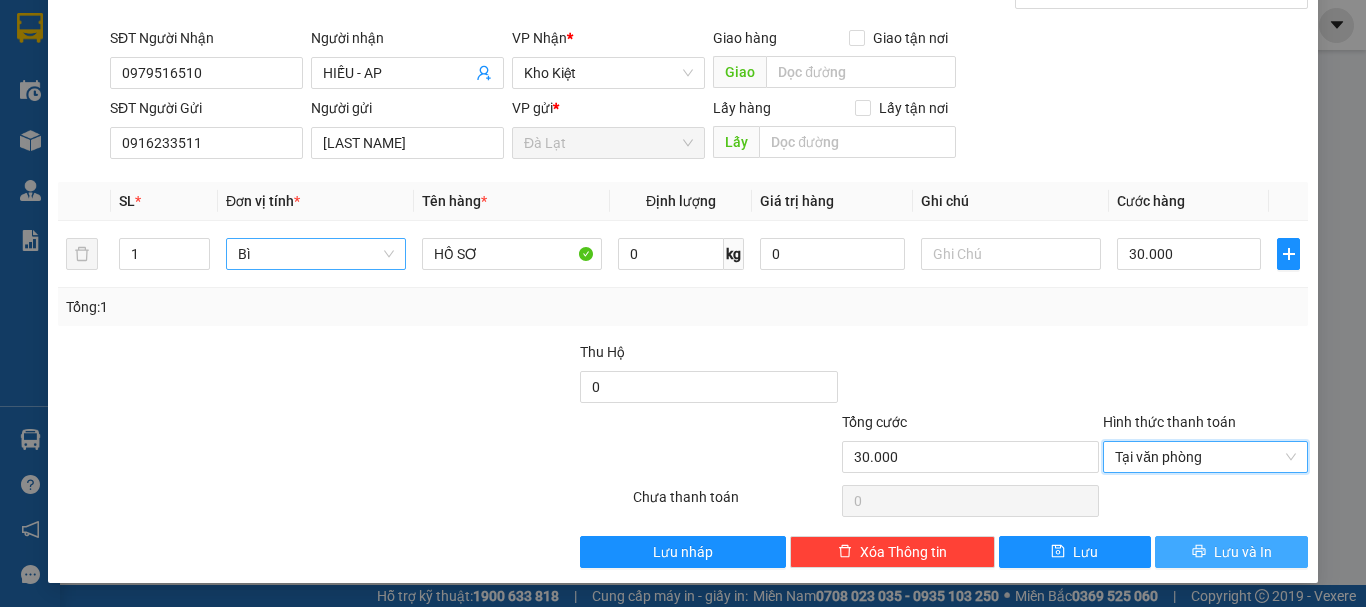 click 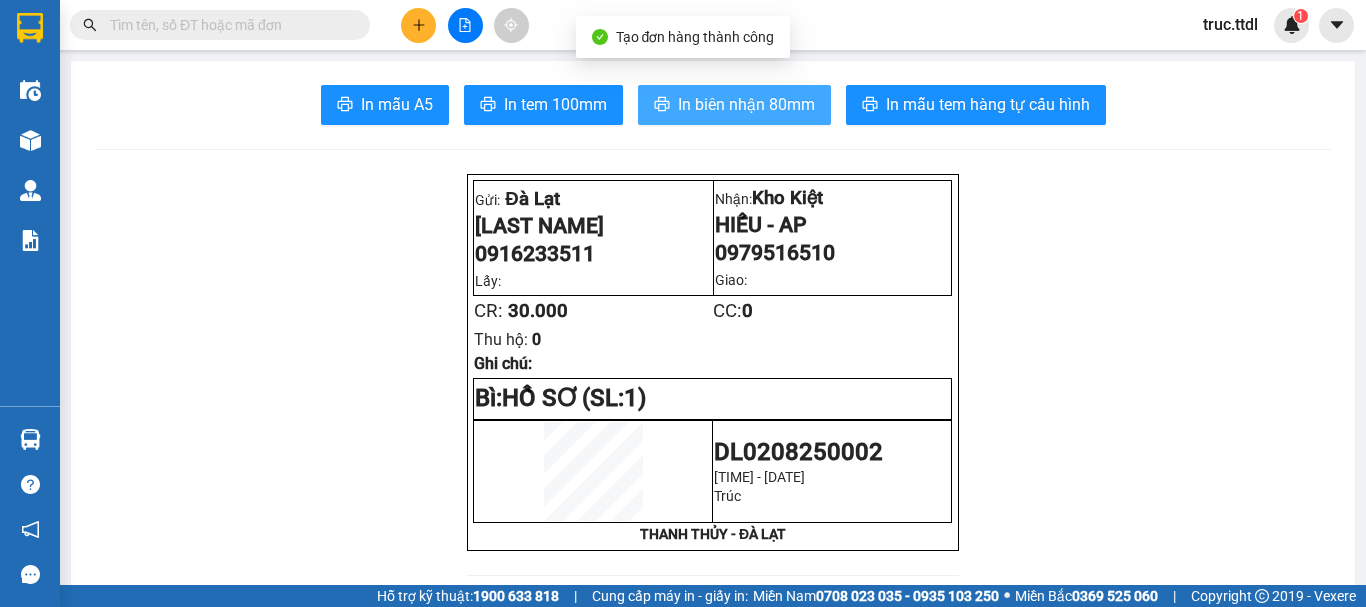 click on "In biên nhận 80mm" at bounding box center (746, 104) 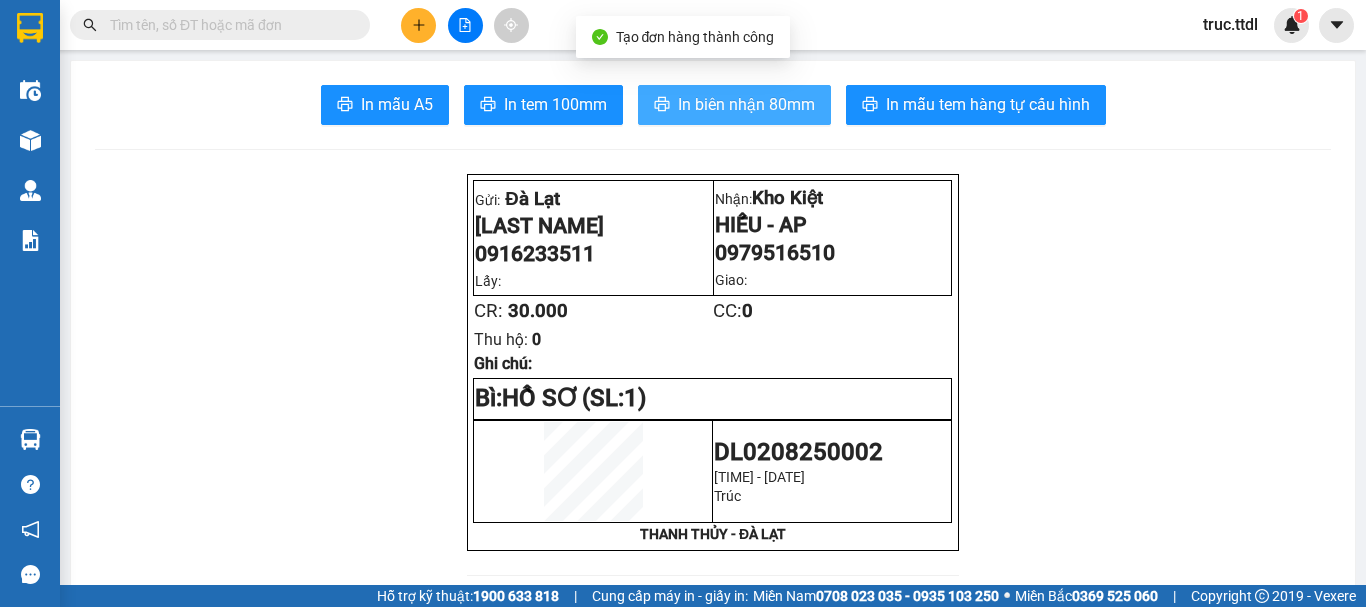 scroll, scrollTop: 0, scrollLeft: 0, axis: both 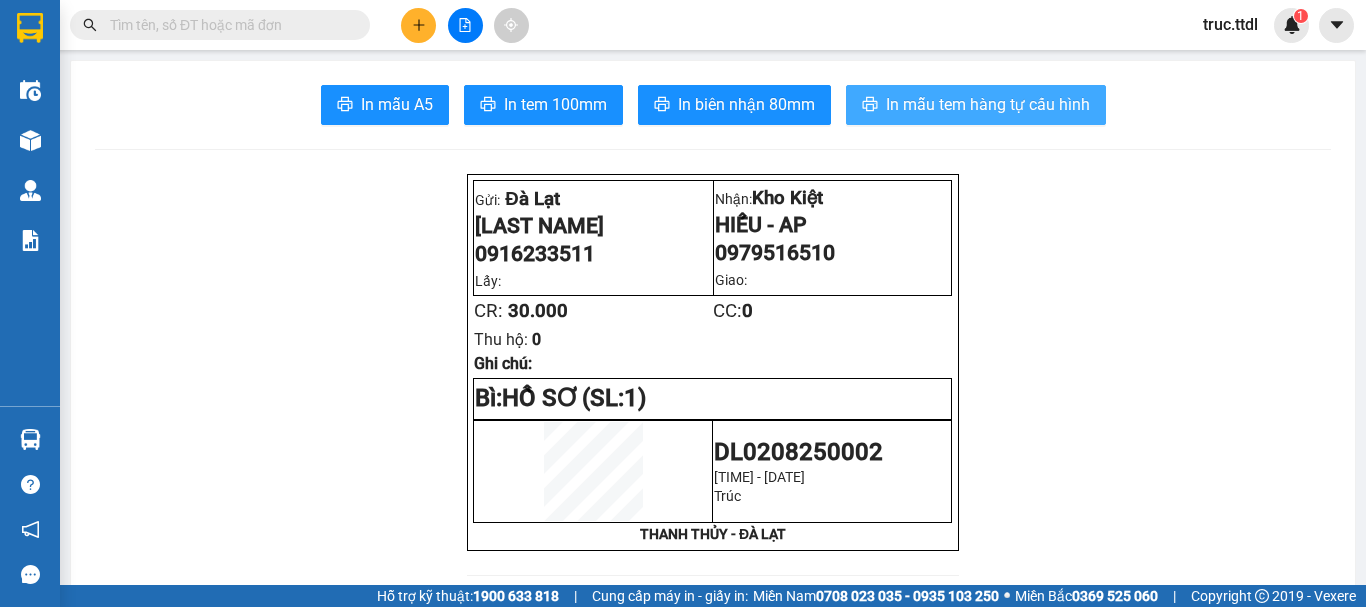 click on "In mẫu tem hàng tự cấu hình" at bounding box center (976, 105) 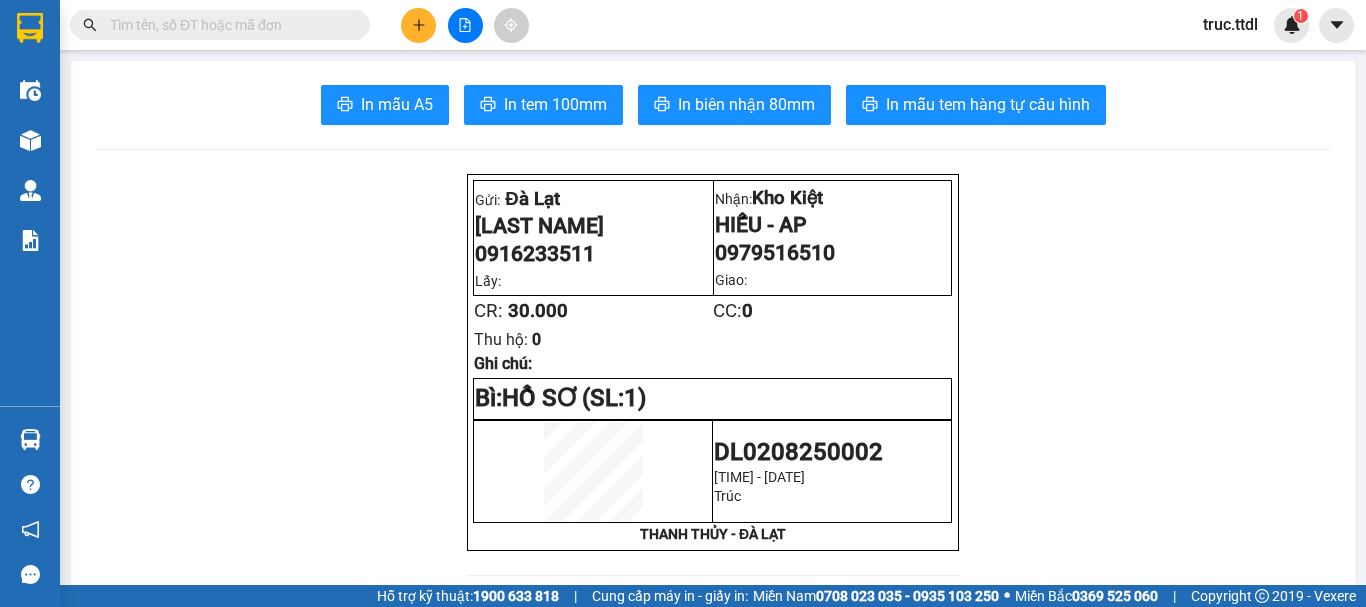 scroll, scrollTop: 118, scrollLeft: 0, axis: vertical 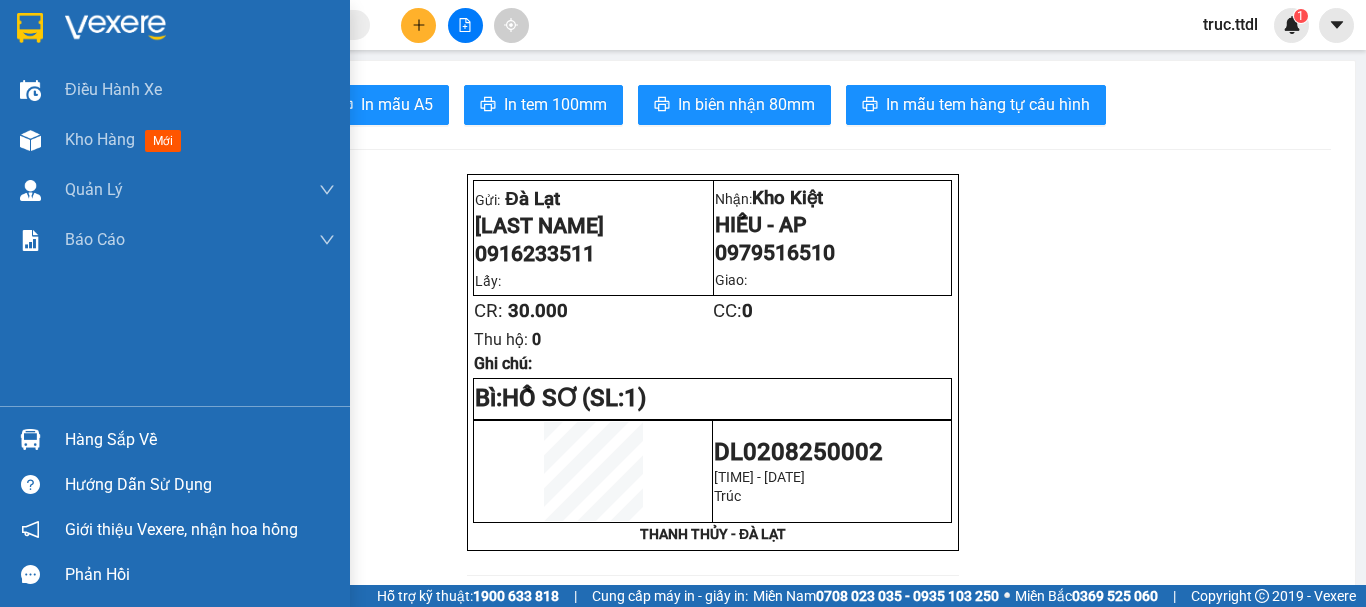 click at bounding box center [30, 28] 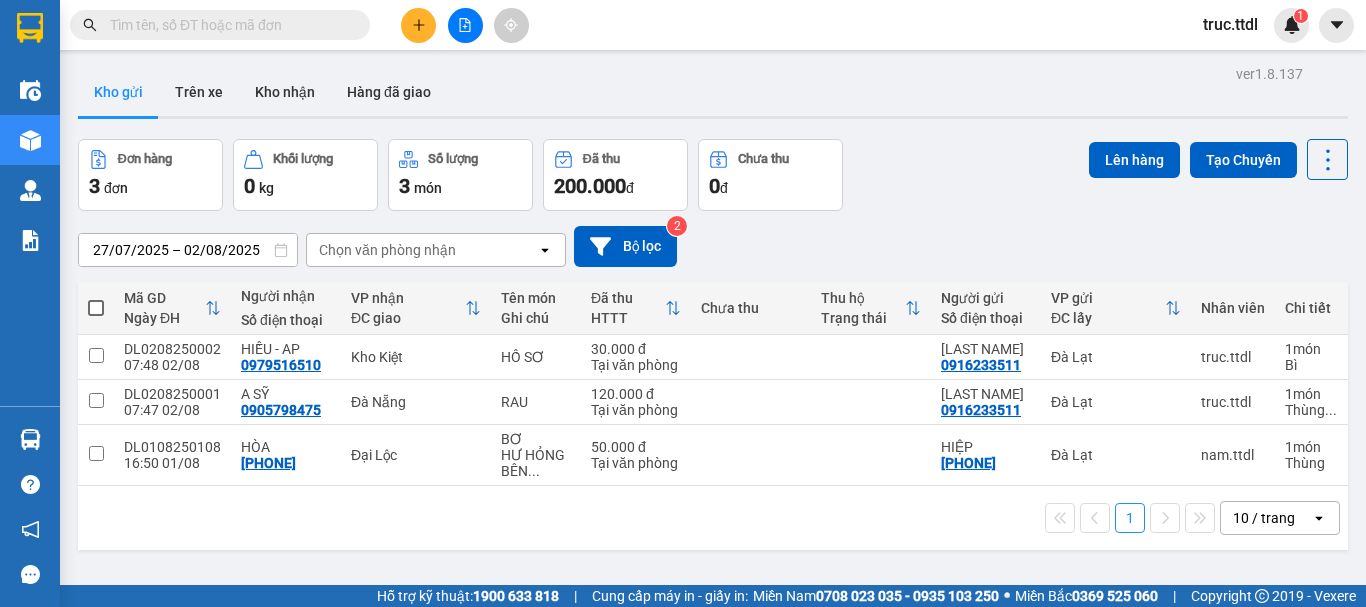 click at bounding box center [228, 25] 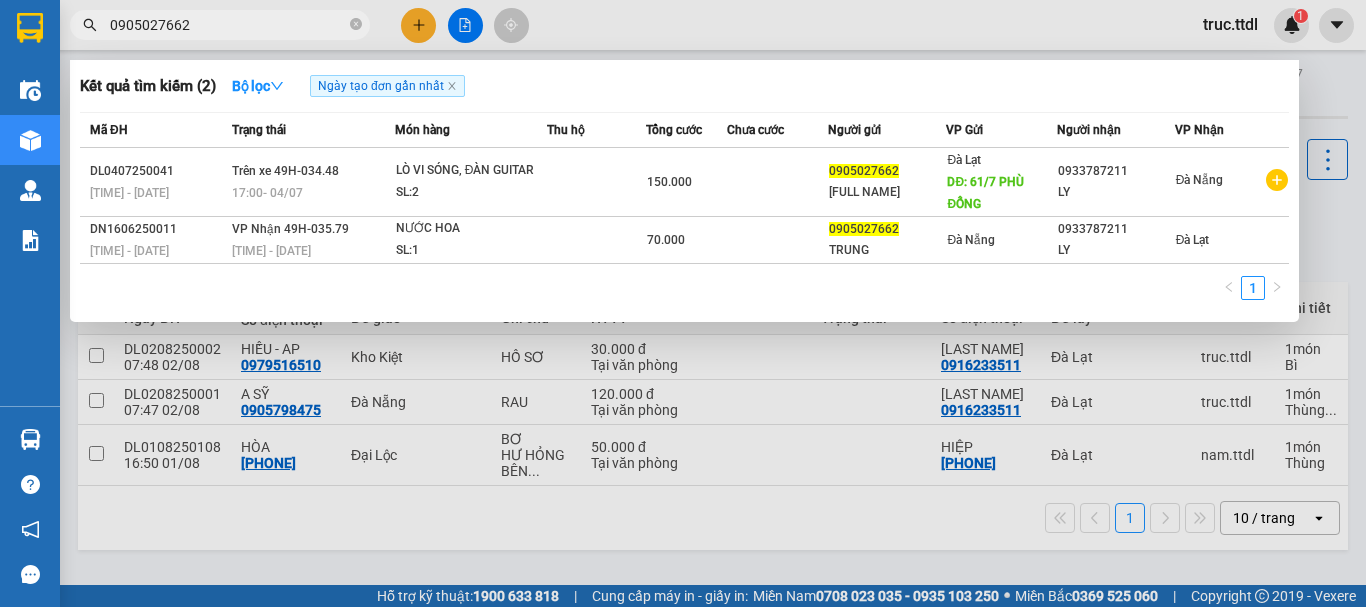 drag, startPoint x: 241, startPoint y: 24, endPoint x: 89, endPoint y: 34, distance: 152.3286 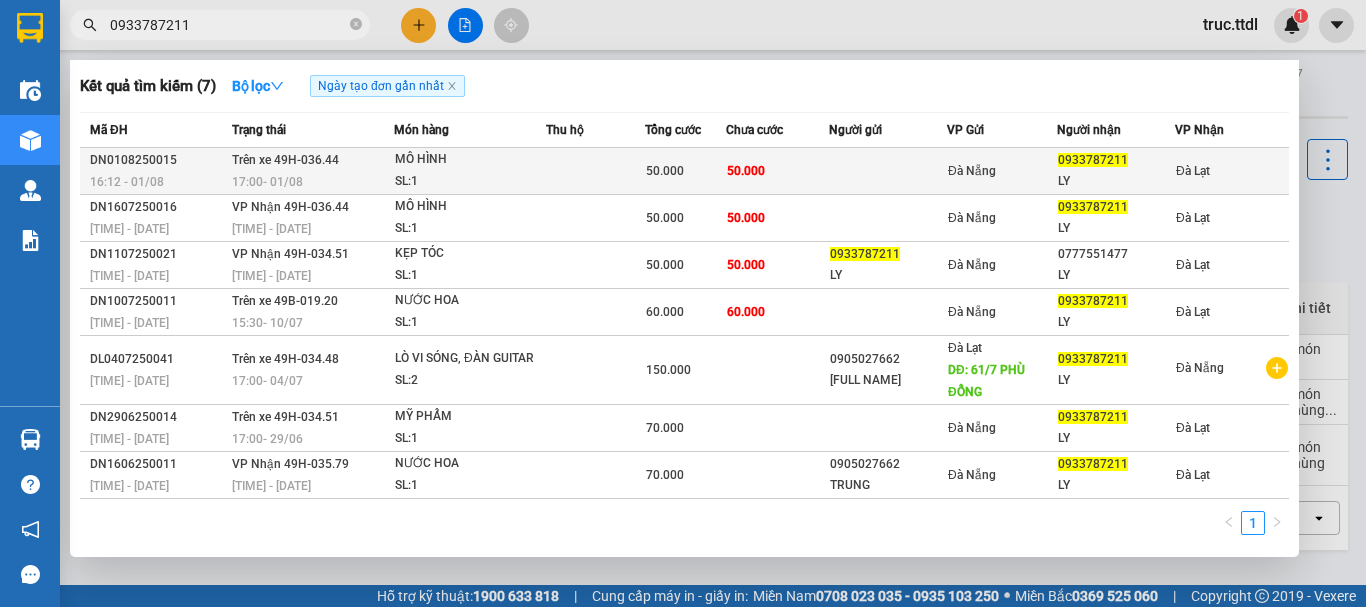 type on "0933787211" 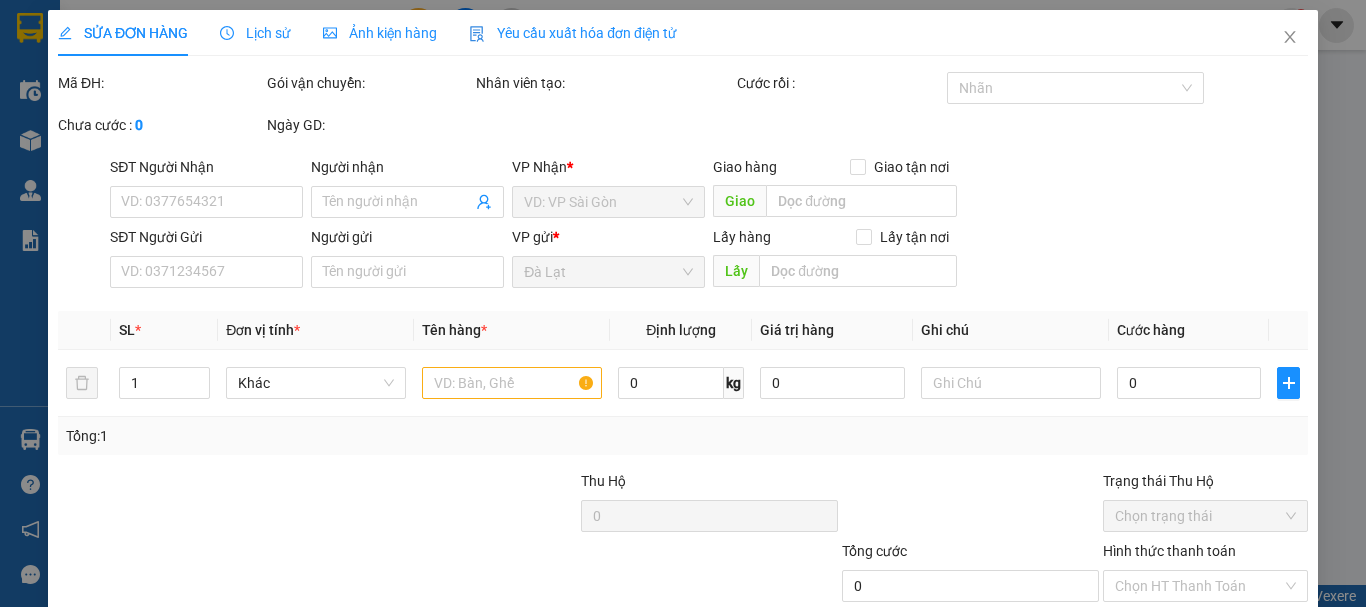 type on "0933787211" 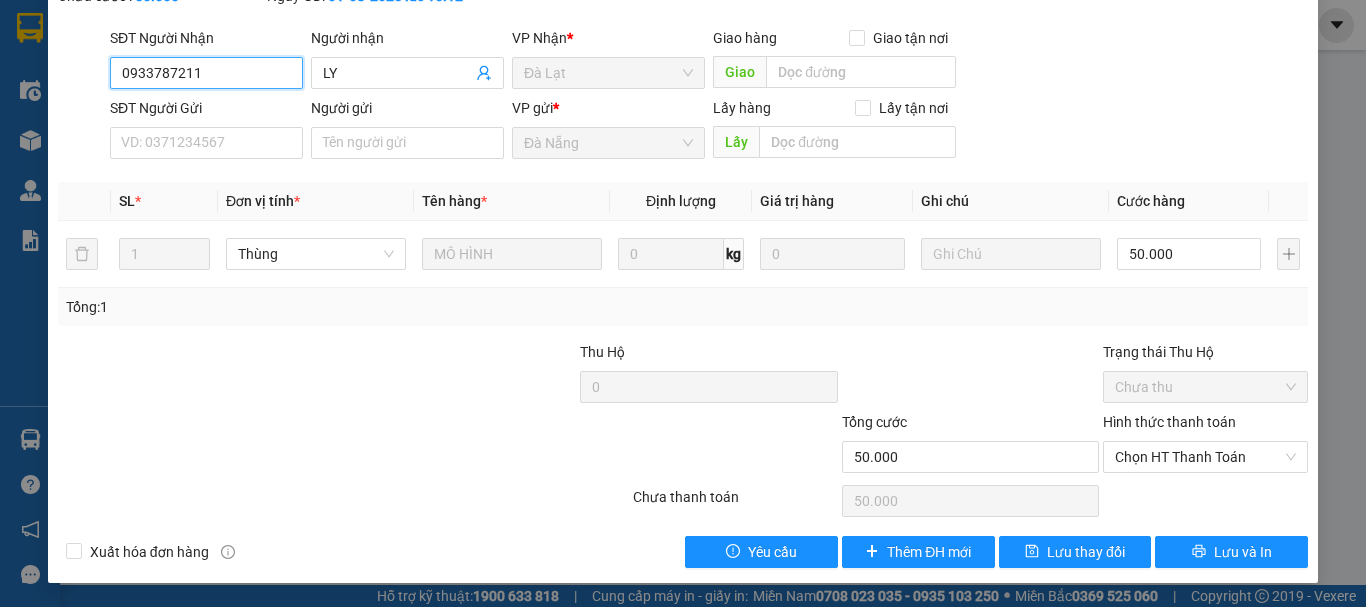 scroll, scrollTop: 178, scrollLeft: 0, axis: vertical 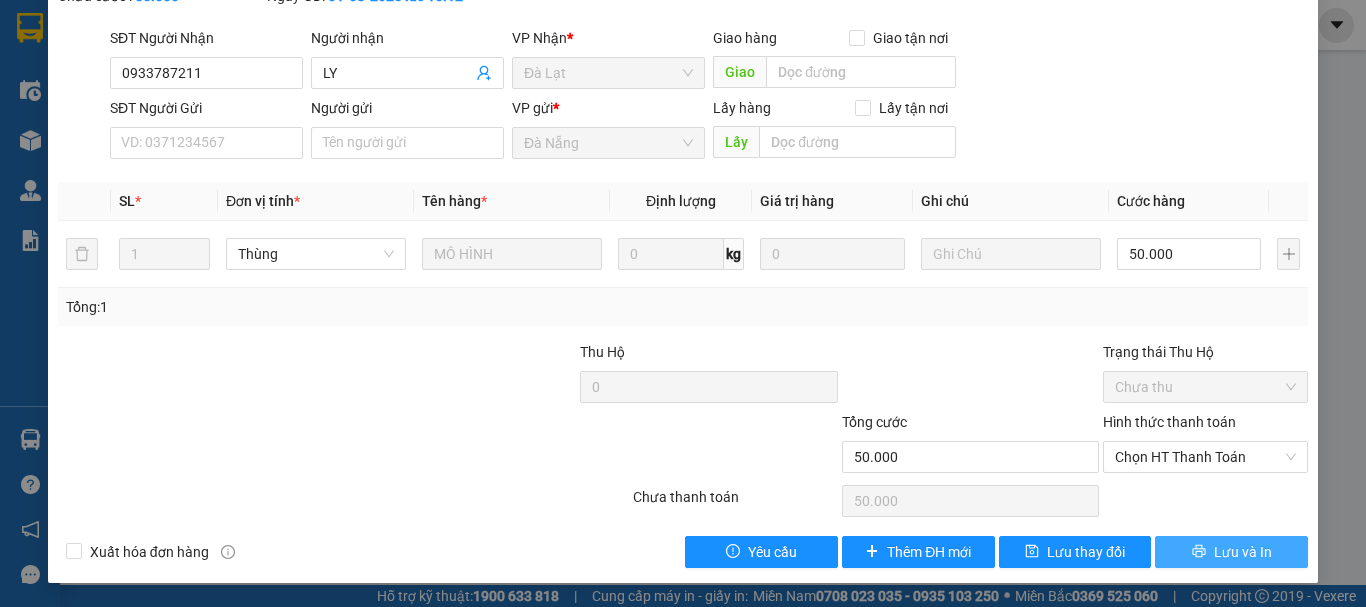 click on "Lưu và In" at bounding box center [1231, 552] 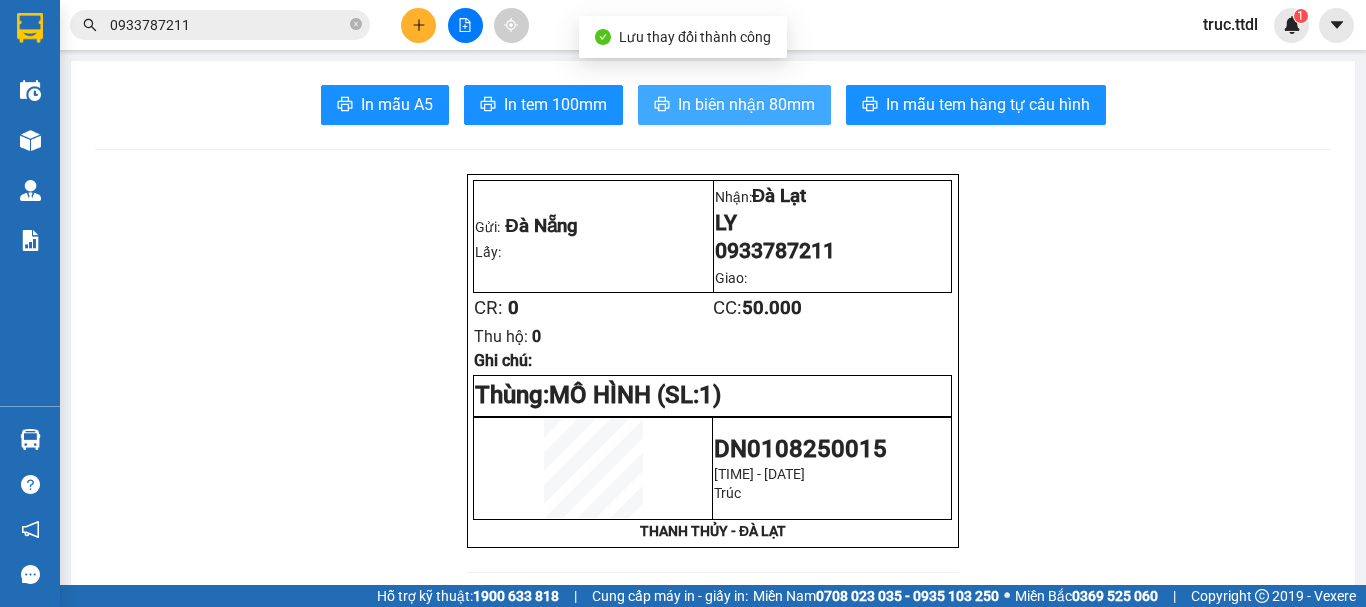 click on "In biên nhận 80mm" at bounding box center [746, 104] 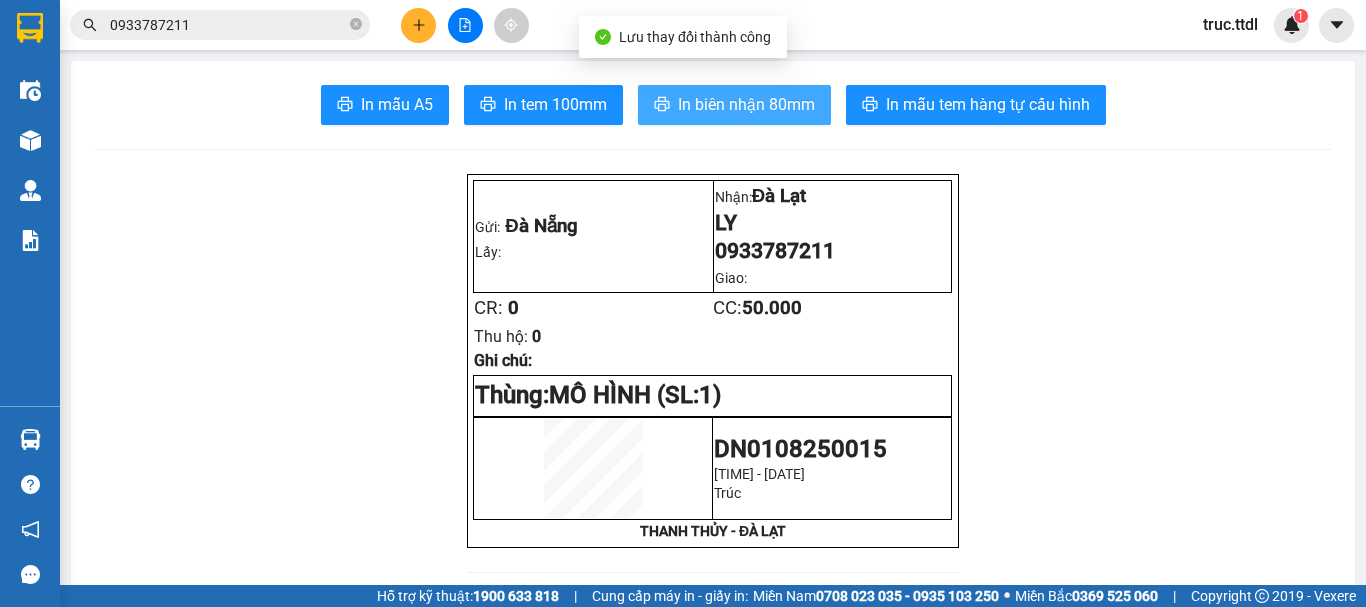 scroll, scrollTop: 0, scrollLeft: 0, axis: both 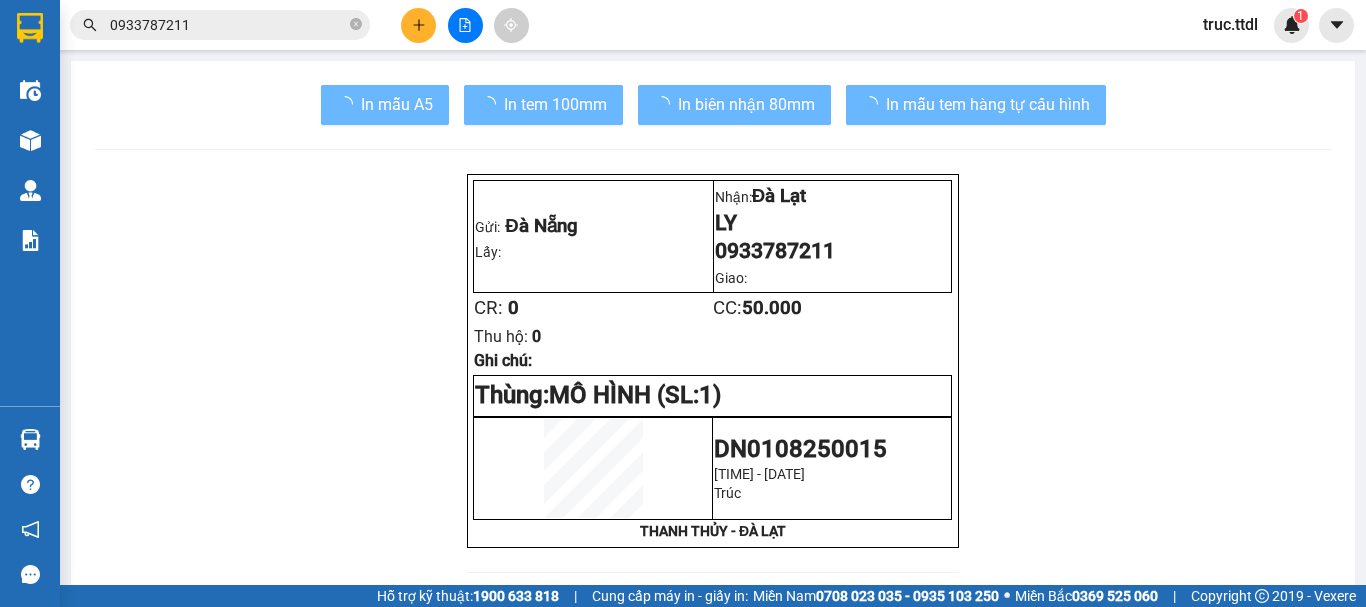 click on "Gửi:   [CITY]
Lấy:
Nhận:  [CITY]
LY
[PHONE]
Giao:
CR:   0
CC: 50.000
Thu hộ:   0
Ghi chú:
Thùng:  MÔ HÌNH (SL:  1)
DN0108250015
[TIME] - [DATE]
Trúc
THANH THỦY - ĐÀ LẠT Thanh Thuỷ DN0108250015 02/08 08:40 VP Nhận:   [CITY]  LY [PHONE] SL:  1 CC : 50.000 Tên Số lượng Khối lượng Cước món hàng Ghi chú MÔ HÌNH (Thùng) 1 0 50.000 Tổng cộng 1 0 50.000 Loading...         VP gửi :   [CITY] Thanh Thuỷ VP[CITY]   Lô 18 KDC 221-223 Trường Chinh   [PHONE], [PHONE] VP[CITY]    296 Nguyên Tử Lực F8   [PHONE], [PHONE] Gửi khách hàng Mã đơn:   DN0108250015 In ngày:  [DATE]   08:40 Gửi :      VP[CITY] Nhận :   LY - [PHONE] VP[CITY]  Tên (giá trị hàng) SL Cước món hàng Thùng - MÔ HÌNH   (0) 1 50.000 Tổng cộng 1 50.000 : 50.000" at bounding box center [713, 1422] 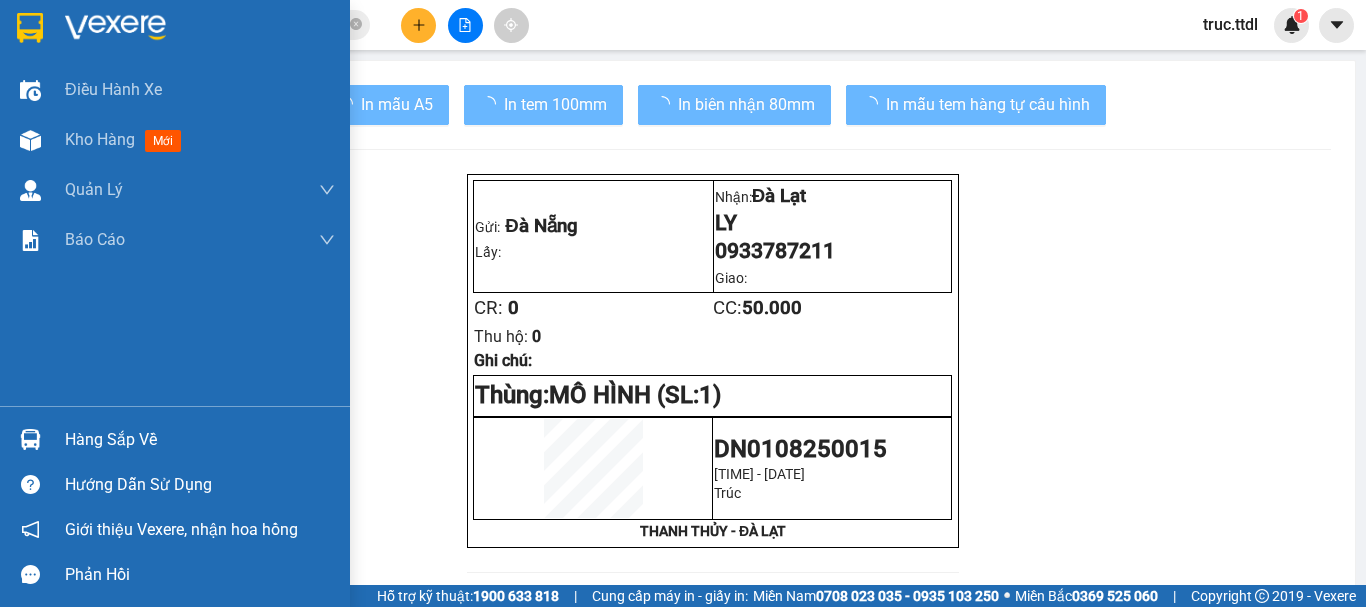 drag, startPoint x: 0, startPoint y: 25, endPoint x: 25, endPoint y: 23, distance: 25.079872 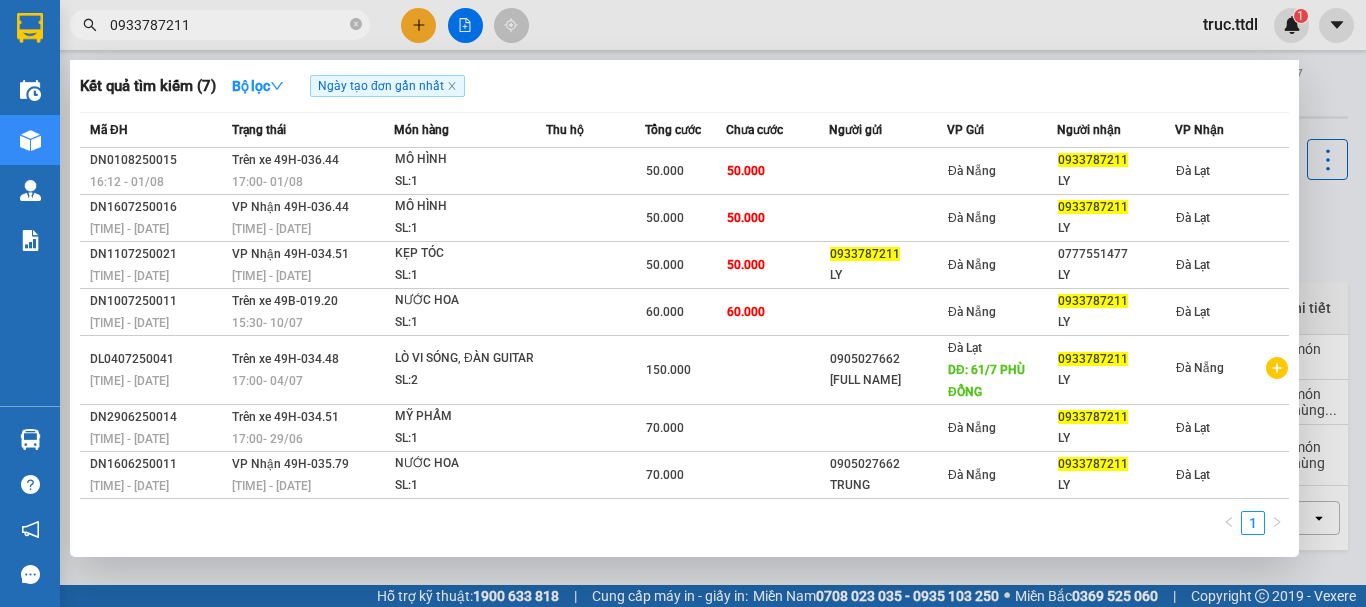 click on "0933787211" at bounding box center (228, 25) 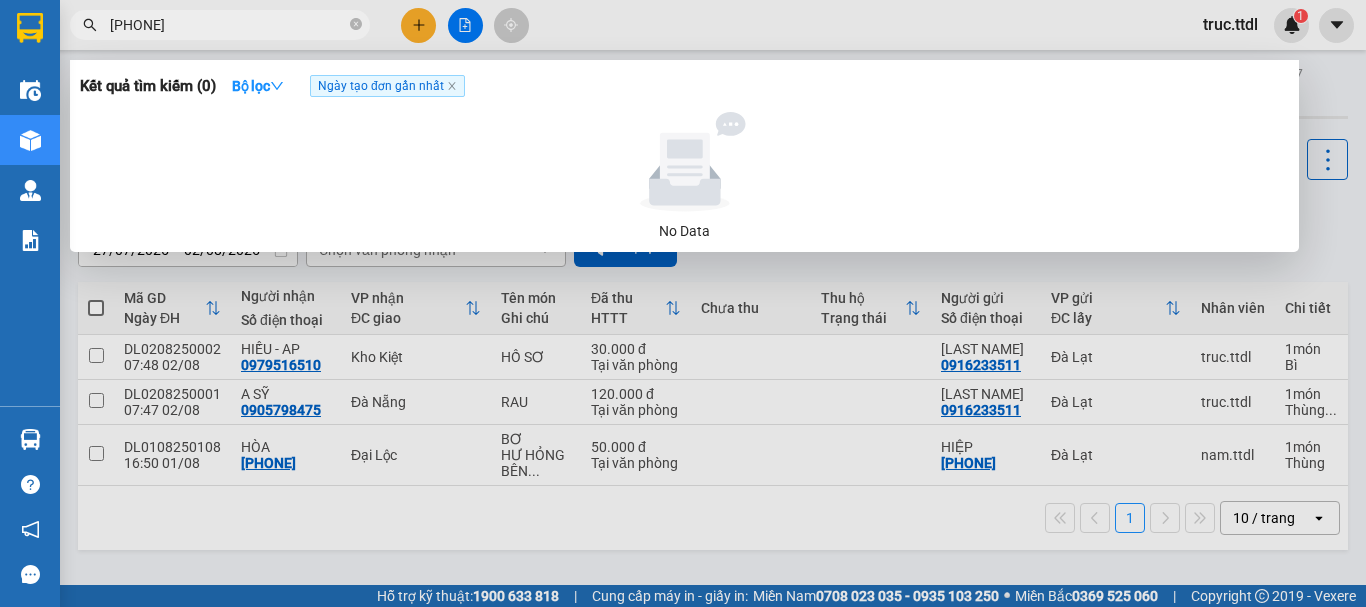 drag, startPoint x: 189, startPoint y: 18, endPoint x: 46, endPoint y: 45, distance: 145.52663 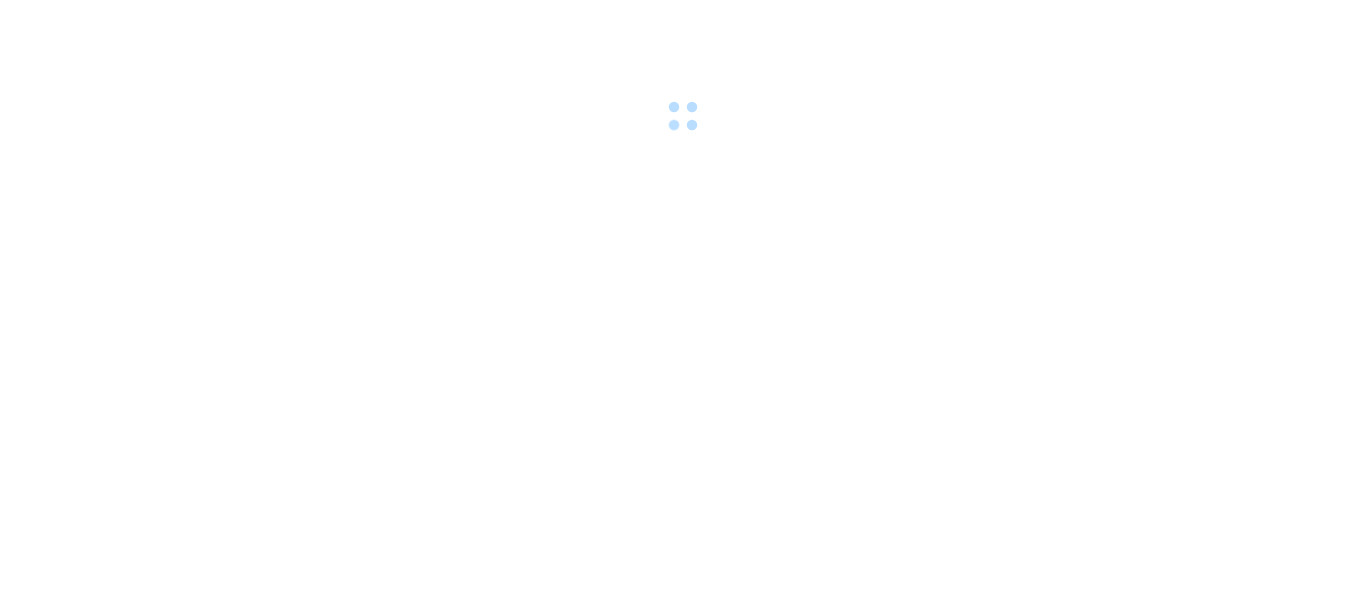 scroll, scrollTop: 0, scrollLeft: 0, axis: both 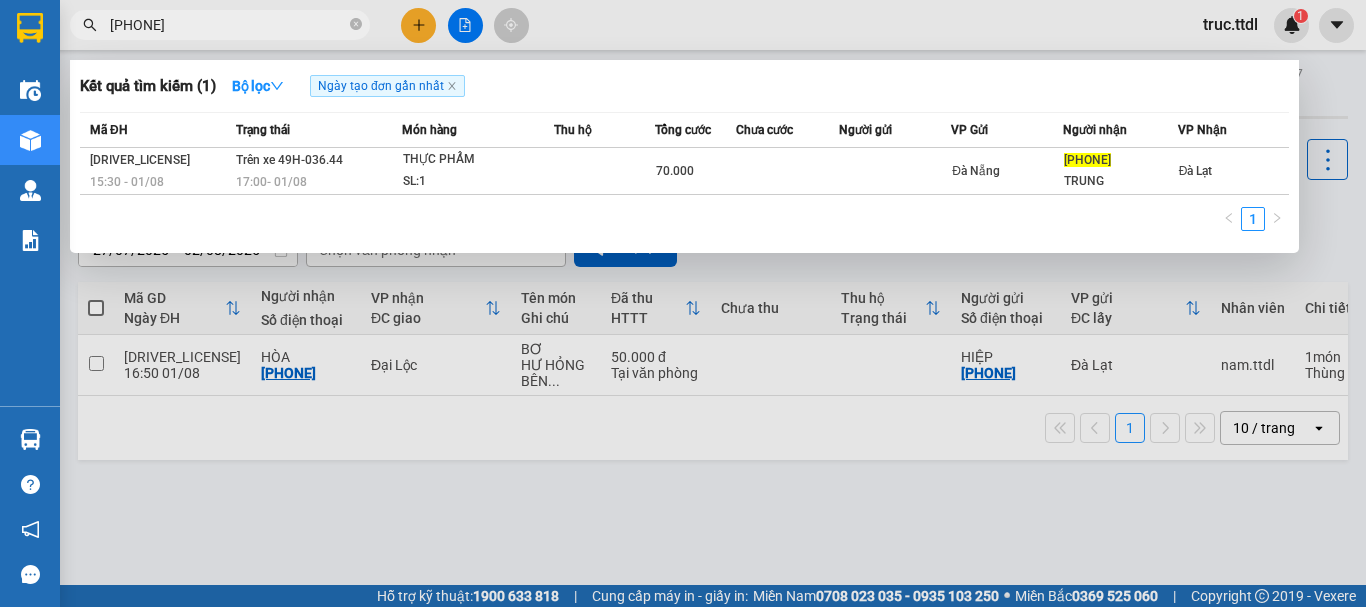 type on "[PHONE]" 